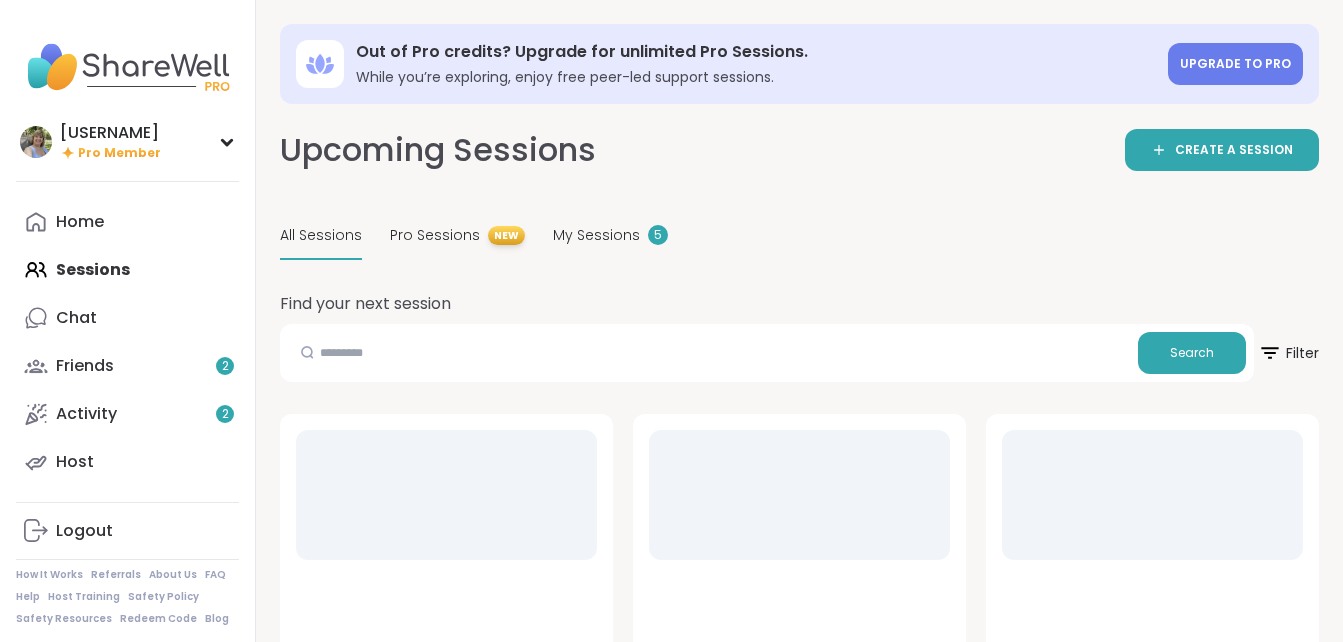 scroll, scrollTop: 0, scrollLeft: 0, axis: both 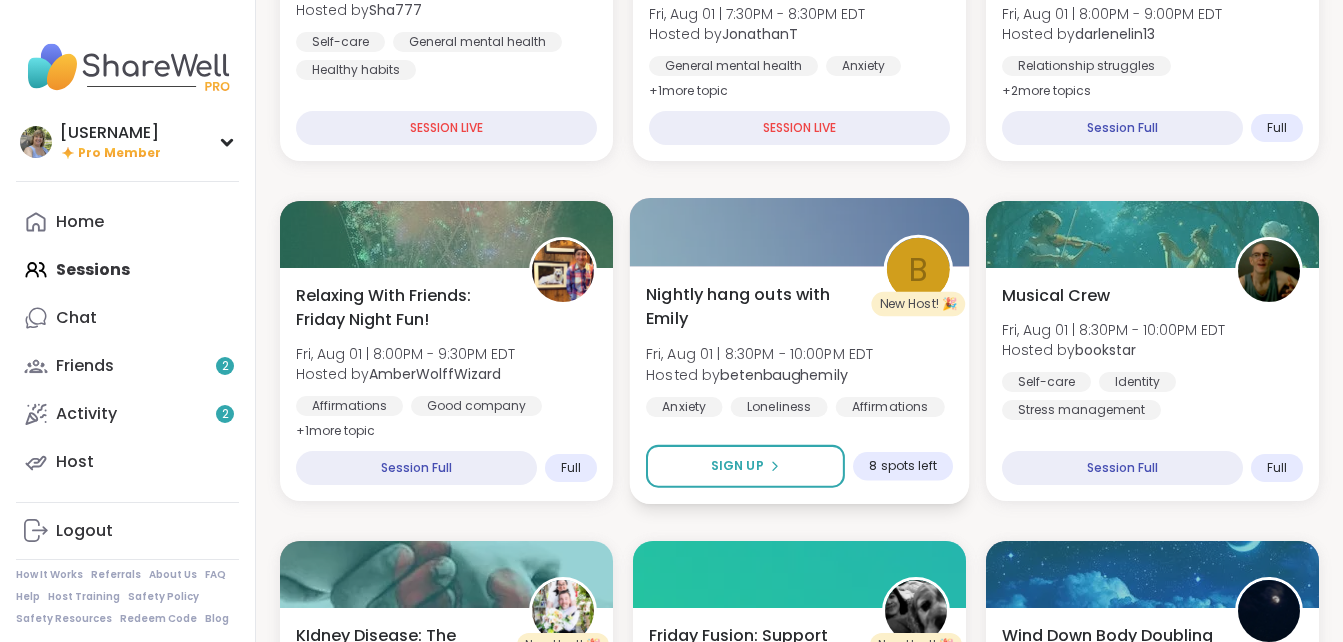 click on "Nightly hang outs with Emily" at bounding box center [753, 306] 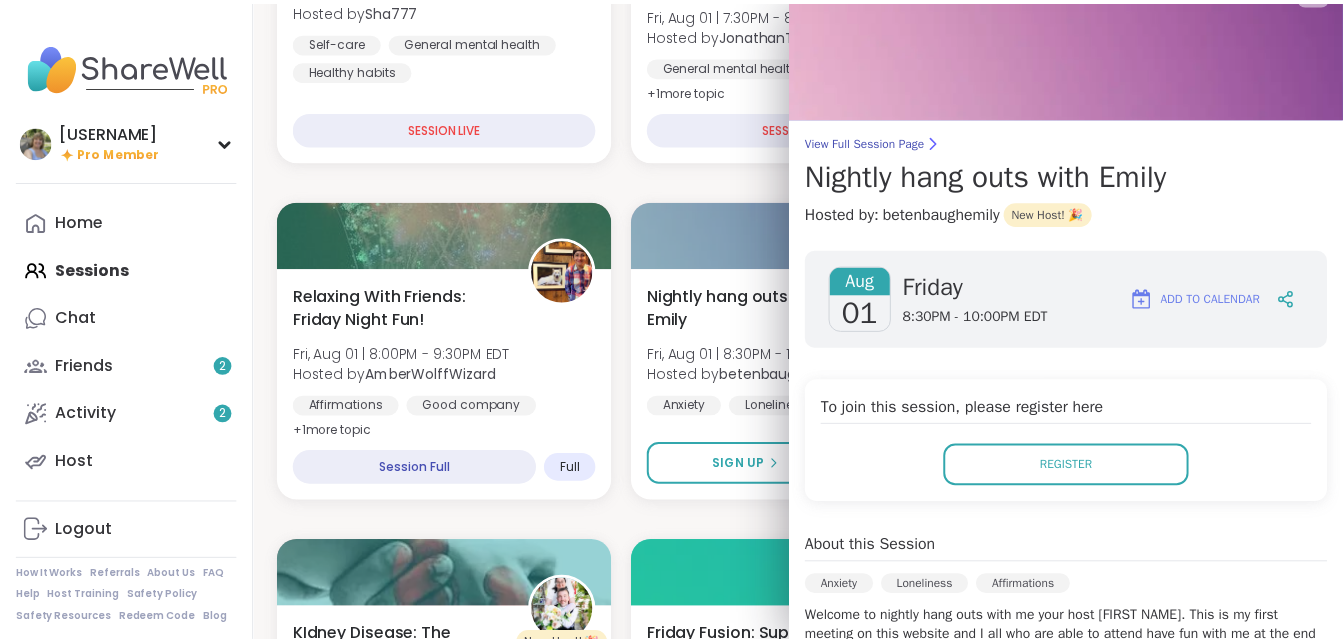 scroll, scrollTop: 0, scrollLeft: 0, axis: both 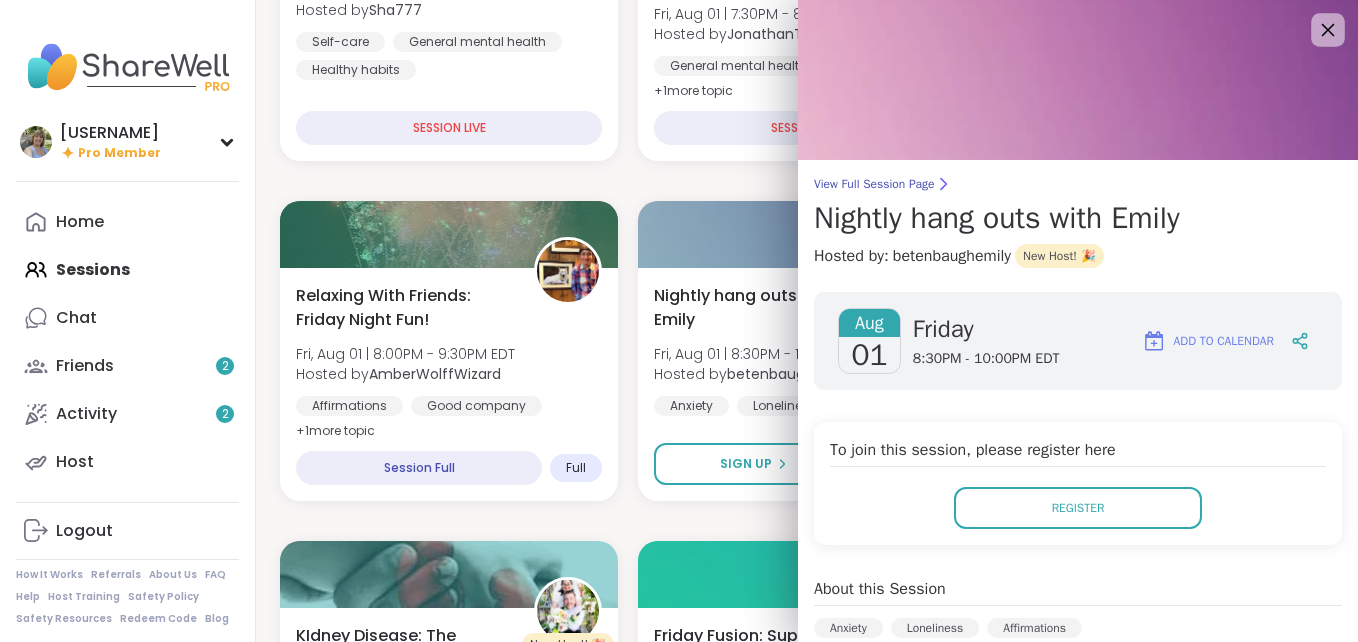 click 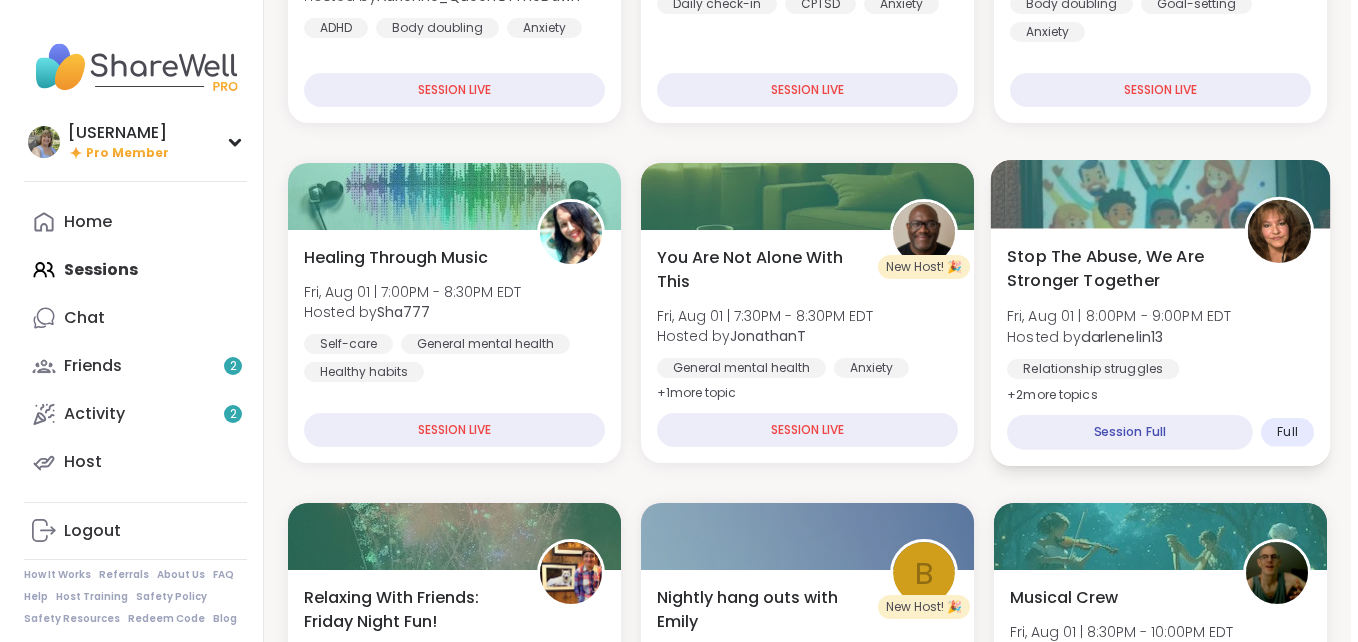 scroll, scrollTop: 592, scrollLeft: 0, axis: vertical 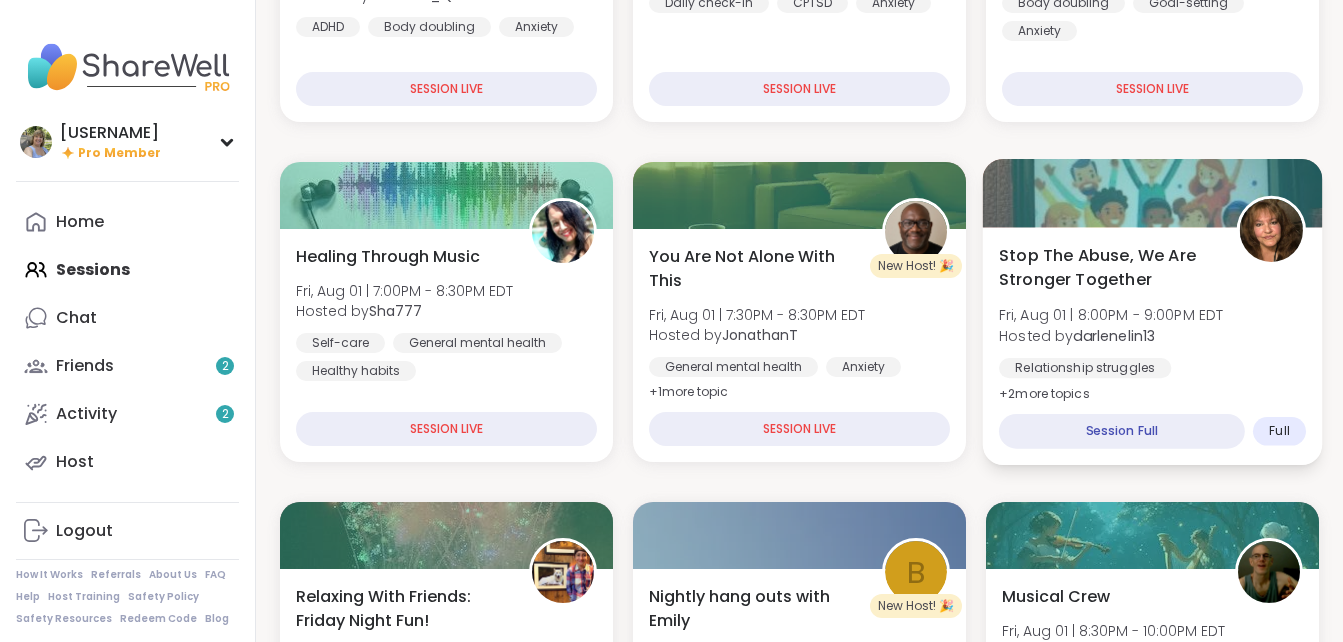 click on "Hosted by  darlenelin13" at bounding box center [1111, 335] 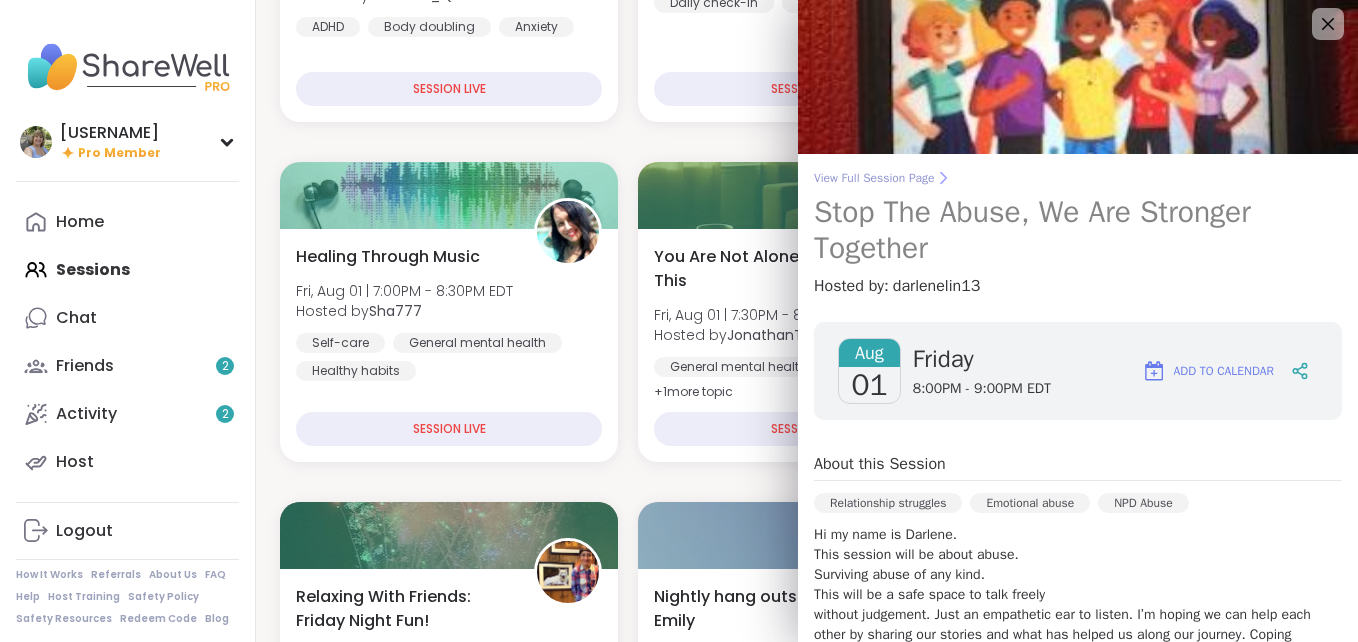 scroll, scrollTop: 0, scrollLeft: 0, axis: both 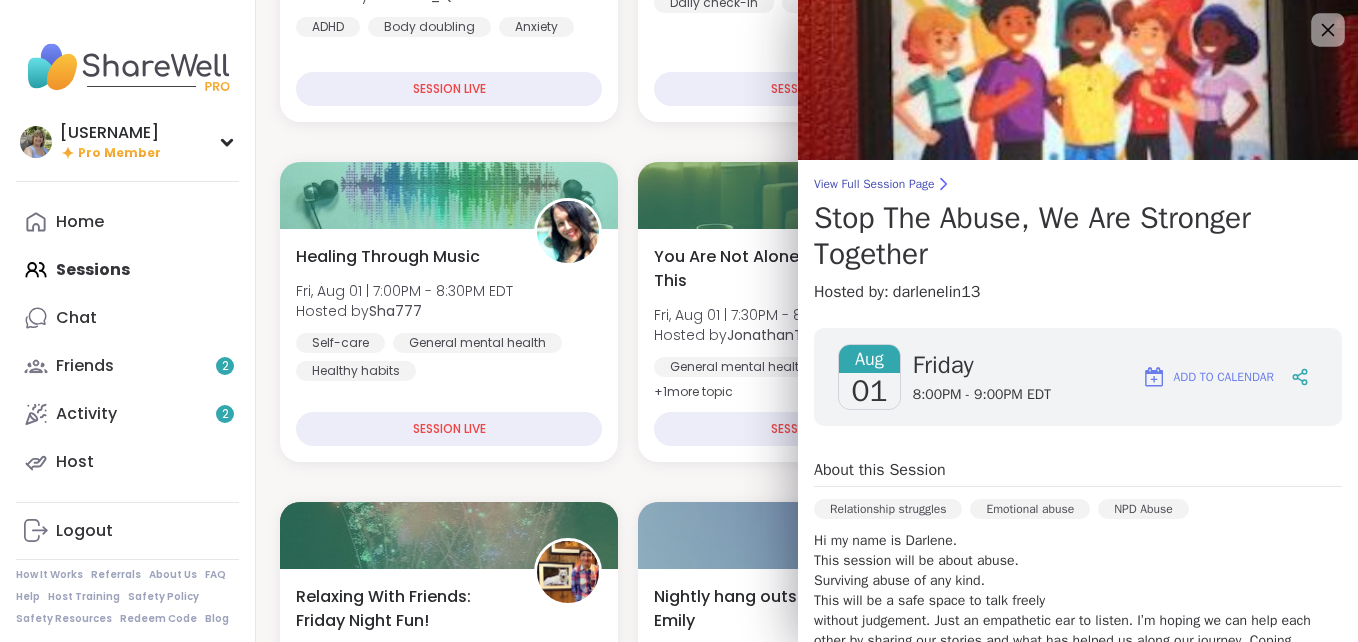 click 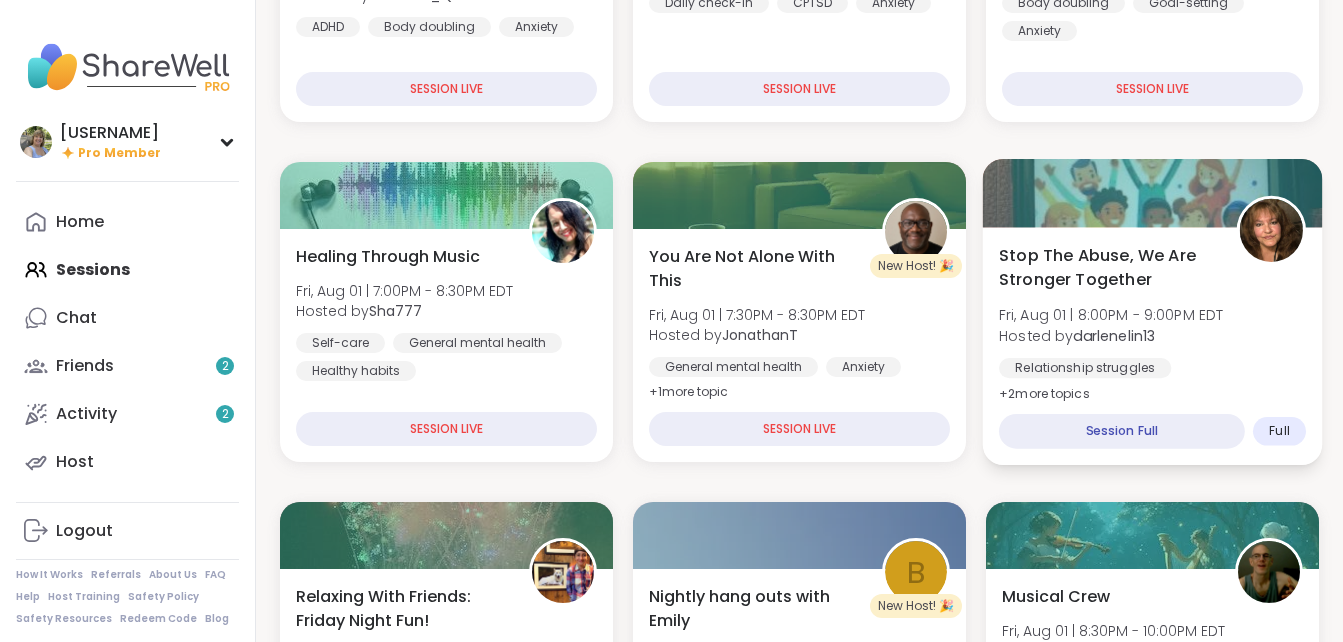 click at bounding box center [1153, 193] 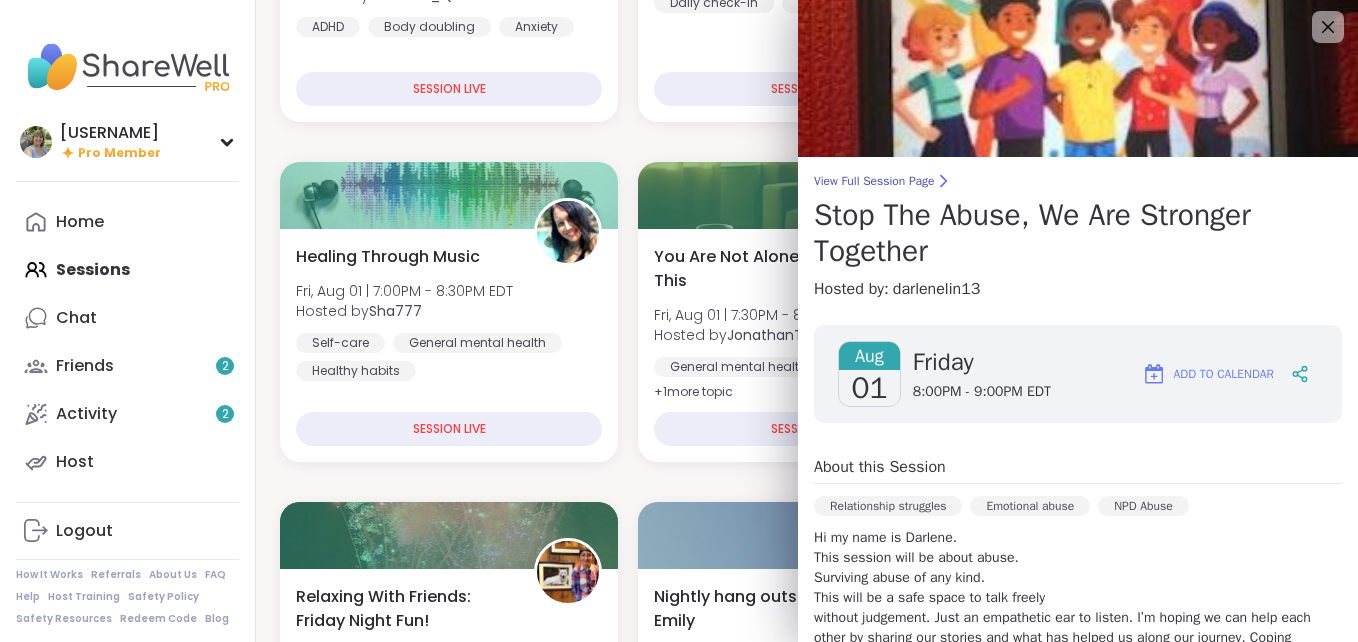 scroll, scrollTop: 0, scrollLeft: 0, axis: both 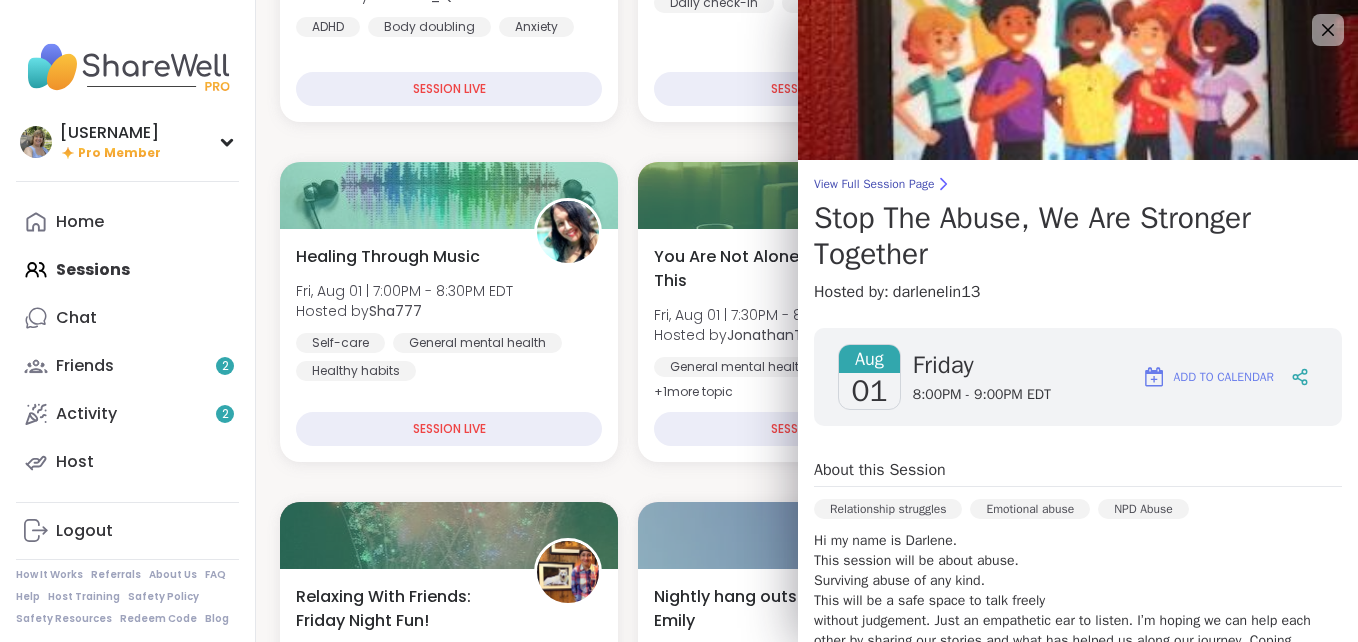 click on "Stop The Abuse,      We Are Stronger Together" at bounding box center (1078, 236) 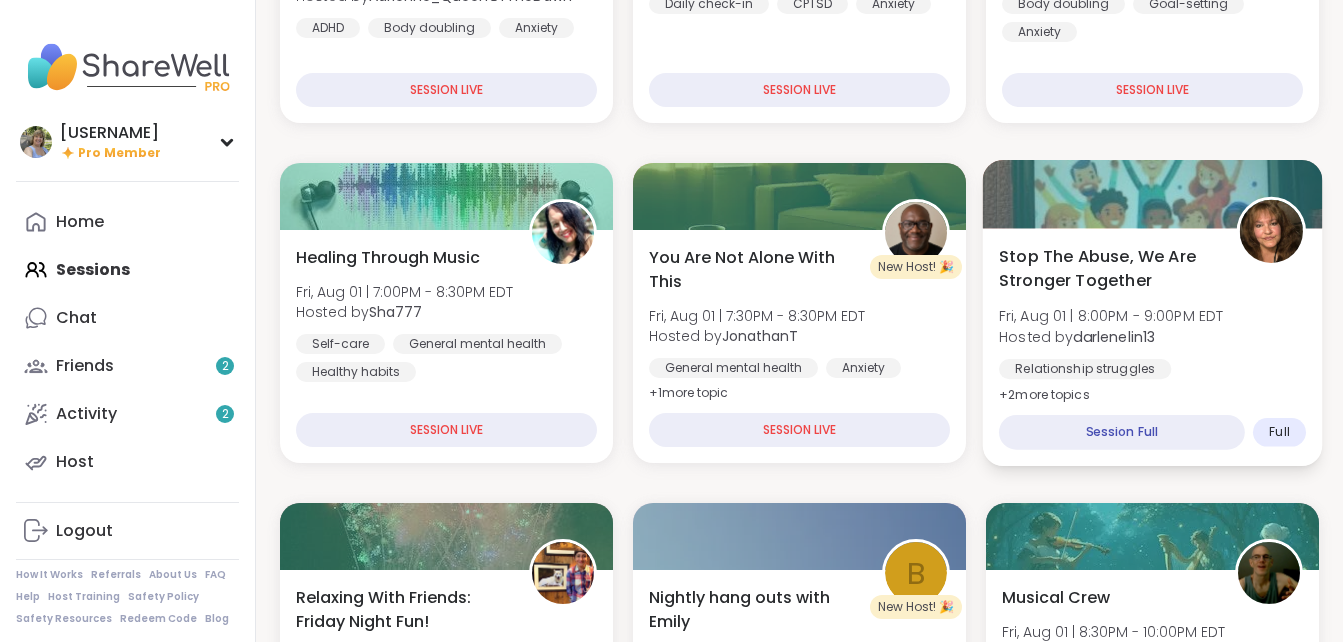 scroll, scrollTop: 590, scrollLeft: 0, axis: vertical 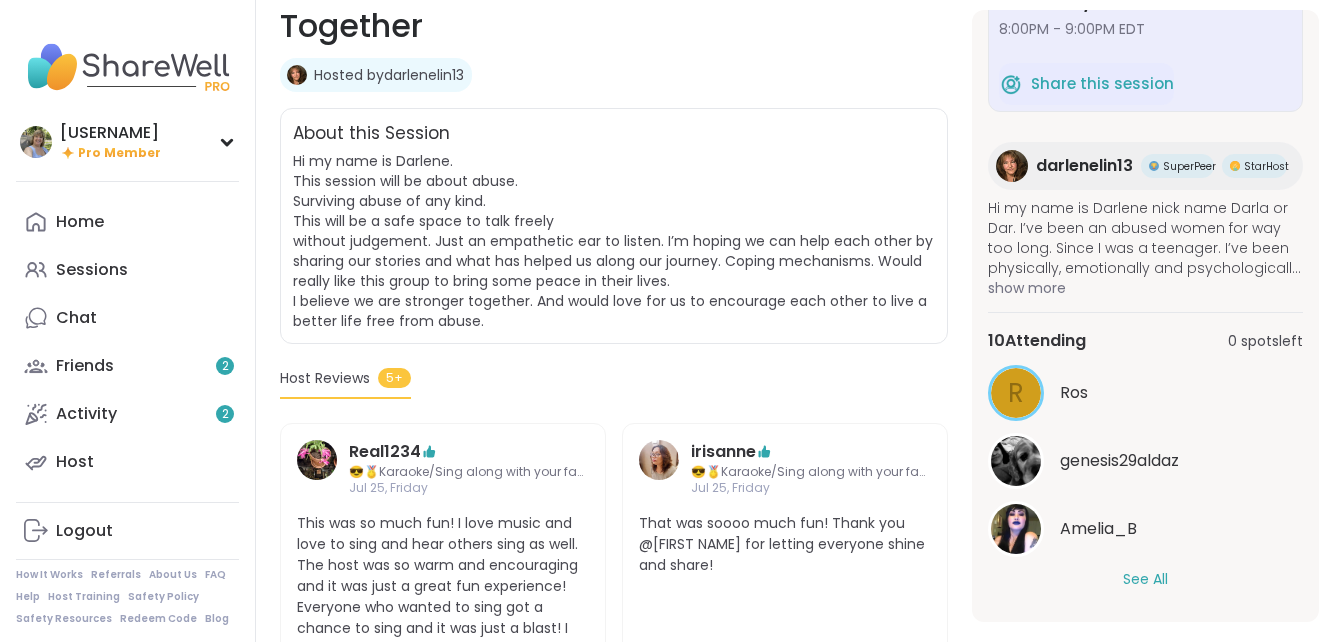 click on "See All" at bounding box center (1145, 579) 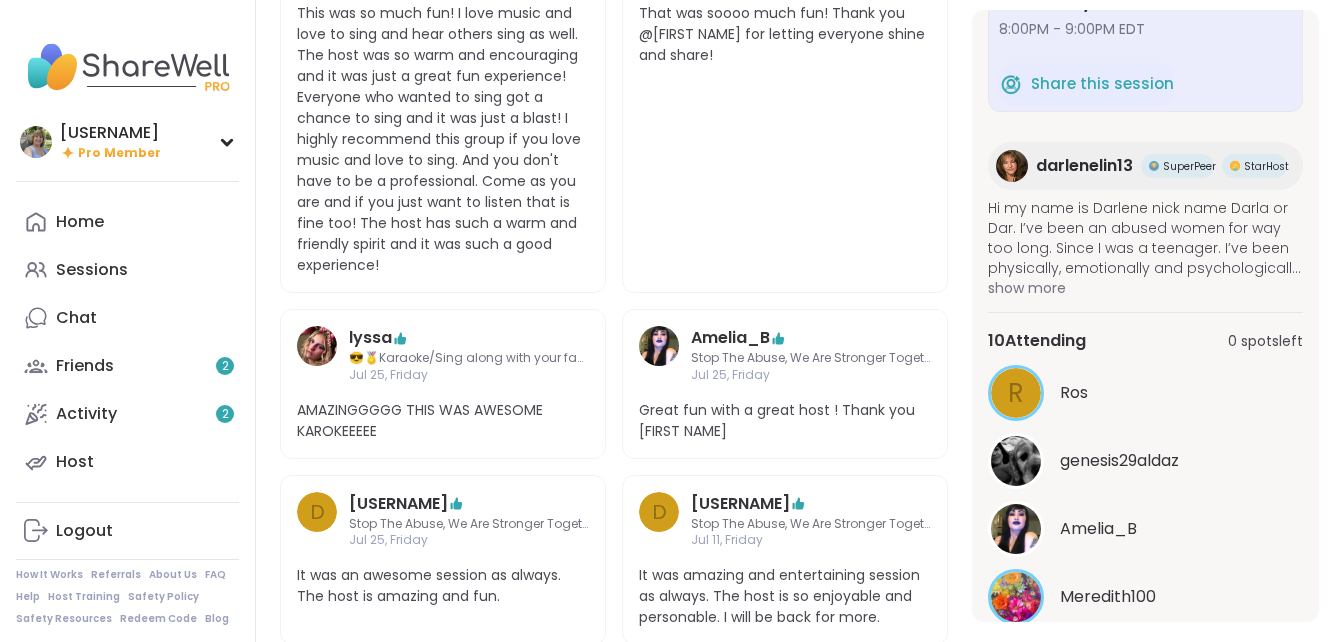 scroll, scrollTop: 872, scrollLeft: 0, axis: vertical 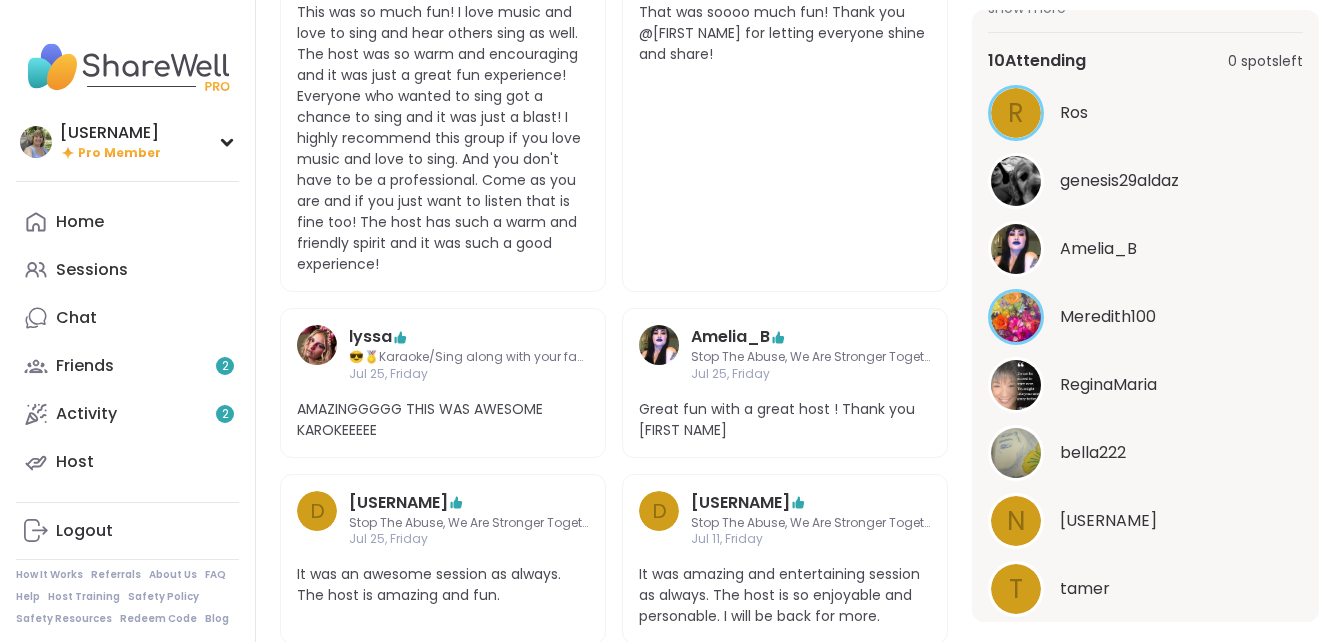 click on "Relationship struggles   |  Emotional abuse   |  NPD Abuse   Stop The Abuse,      We Are Stronger Together Hosted by  darlenelin13 Share this session About this Session Hi my name is Darlene.
This session will be about abuse.
Surviving abuse of any kind.
This will be a safe space to talk freely
without judgement. Just an empathetic ear to listen. I’m hoping we can help each other by sharing our stories and what has helped us along our journey. Coping mechanisms. Would really like this group to bring some peace in their lives.
I believe we are stronger together. And would love for us to encourage each other to live a better life free from abuse. in 8 minutes Friday, Aug 01 8:00PM - 9:00PM EDT Share this session darlenelin13 SuperPeer StarHost 10  Attending 0   spots  left R Ros genesis29aldaz Amelia_B See All Friday, Aug 01 8:00PM - 9:00PM EDT Add to Calendar Host Reviews 5+ Host Reviews 5+ Real1234 😎🏅Karaoke/Sing along with your fav singer🎤😁😘 Jul 25, Friday irisanne Jul 25, Friday lyssa" at bounding box center (799, 29) 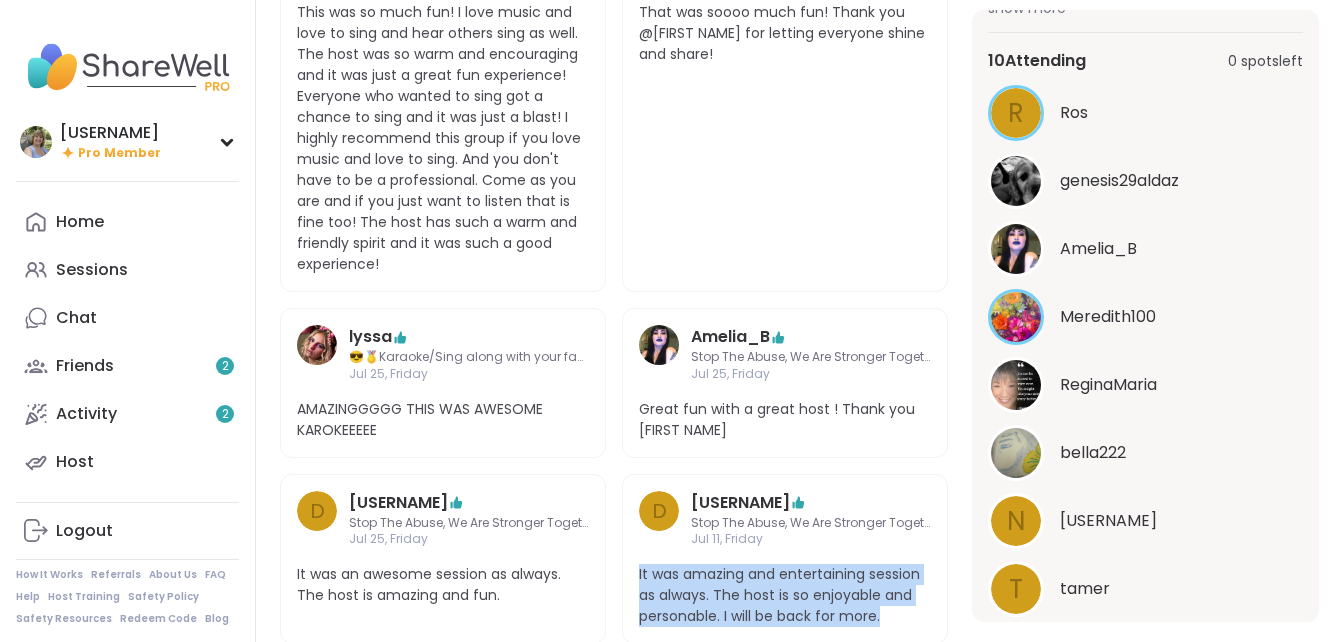 click on "Relationship struggles   |  Emotional abuse   |  NPD Abuse   Stop The Abuse,      We Are Stronger Together Hosted by  darlenelin13 Share this session About this Session Hi my name is Darlene.
This session will be about abuse.
Surviving abuse of any kind.
This will be a safe space to talk freely
without judgement. Just an empathetic ear to listen. I’m hoping we can help each other by sharing our stories and what has helped us along our journey. Coping mechanisms. Would really like this group to bring some peace in their lives.
I believe we are stronger together. And would love for us to encourage each other to live a better life free from abuse. in 8 minutes Friday, Aug 01 8:00PM - 9:00PM EDT Share this session darlenelin13 SuperPeer StarHost 10  Attending 0   spots  left R Ros genesis29aldaz Amelia_B See All Friday, Aug 01 8:00PM - 9:00PM EDT Add to Calendar Host Reviews 5+ Host Reviews 5+ Real1234 😎🏅Karaoke/Sing along with your fav singer🎤😁😘 Jul 25, Friday irisanne Jul 25, Friday lyssa" at bounding box center (799, 29) 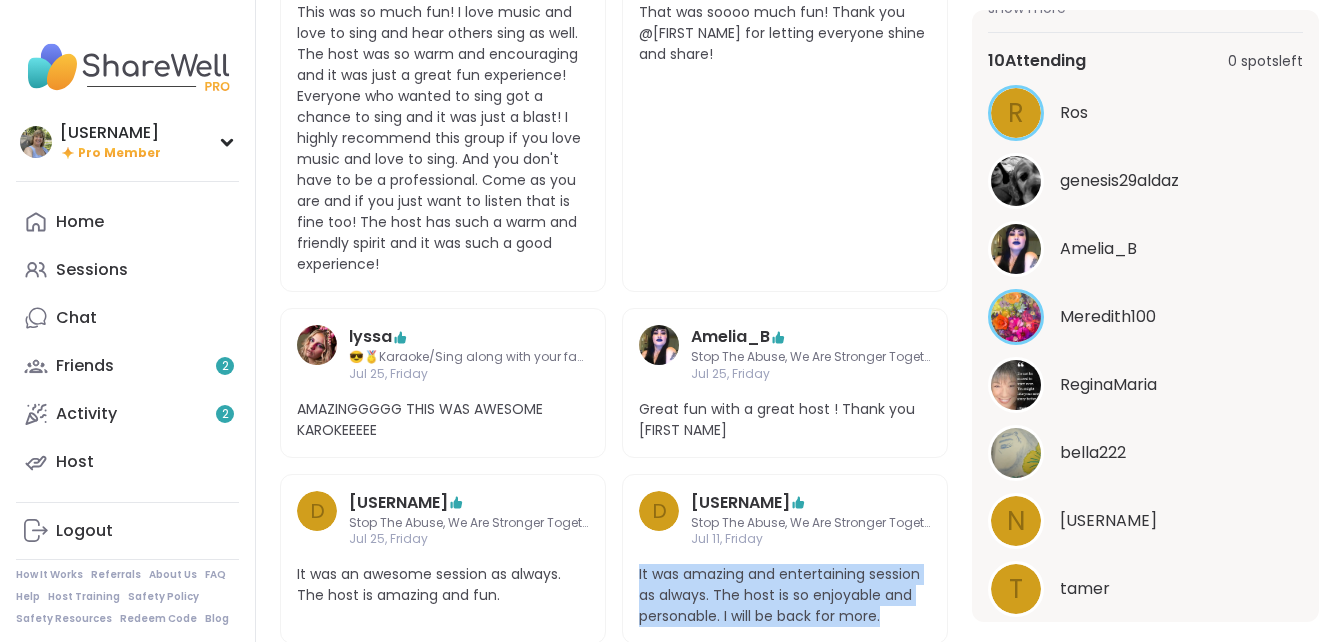 scroll, scrollTop: 435, scrollLeft: 0, axis: vertical 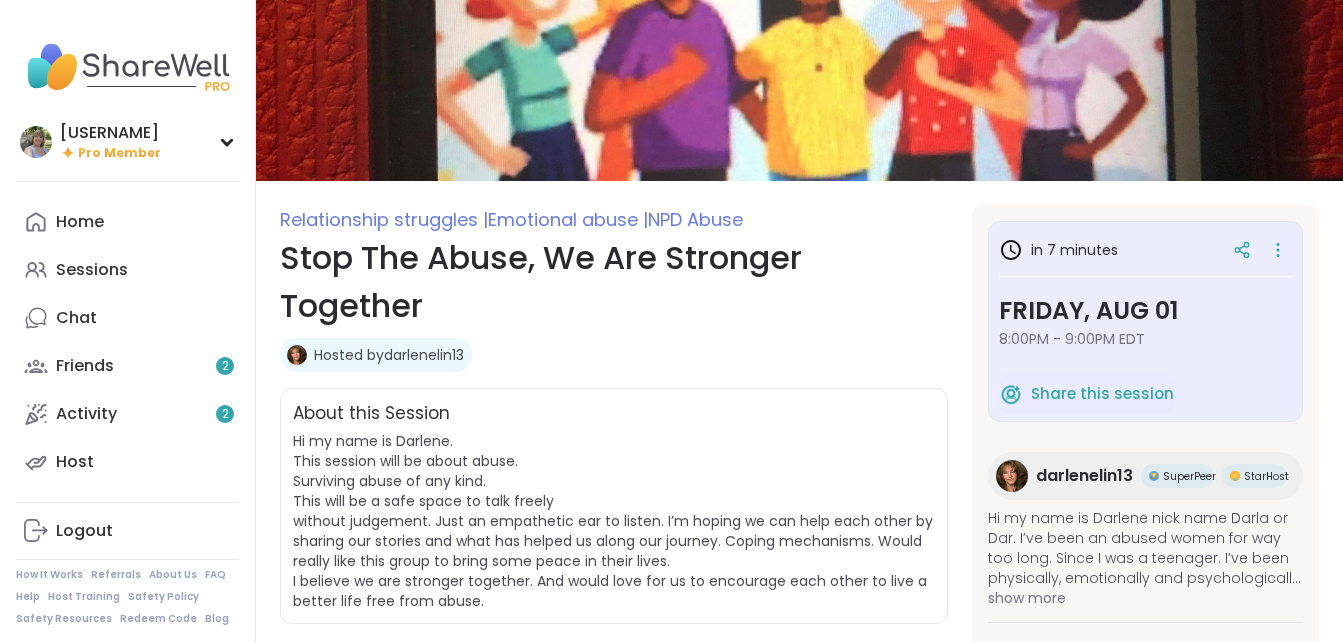 click on "in 7 minutes Friday, Aug 01 8:00PM - 9:00PM EDT" at bounding box center [1145, 298] 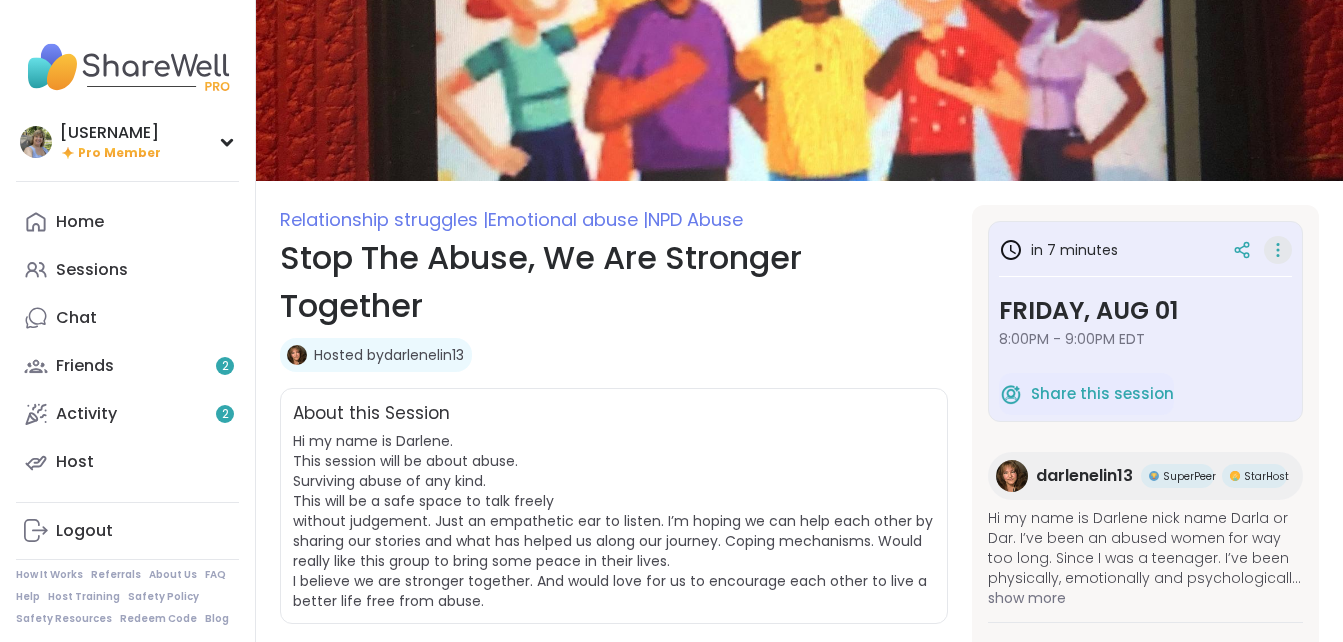 click 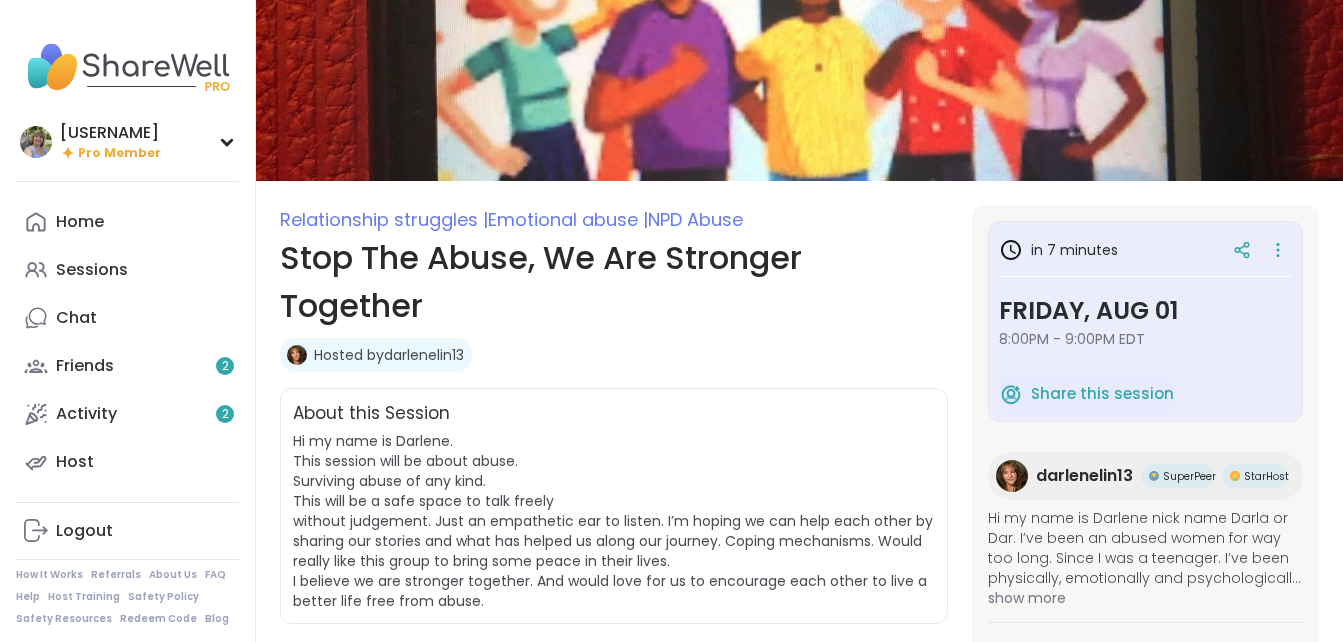 click on "Hosted by  darlenelin13" at bounding box center (614, 355) 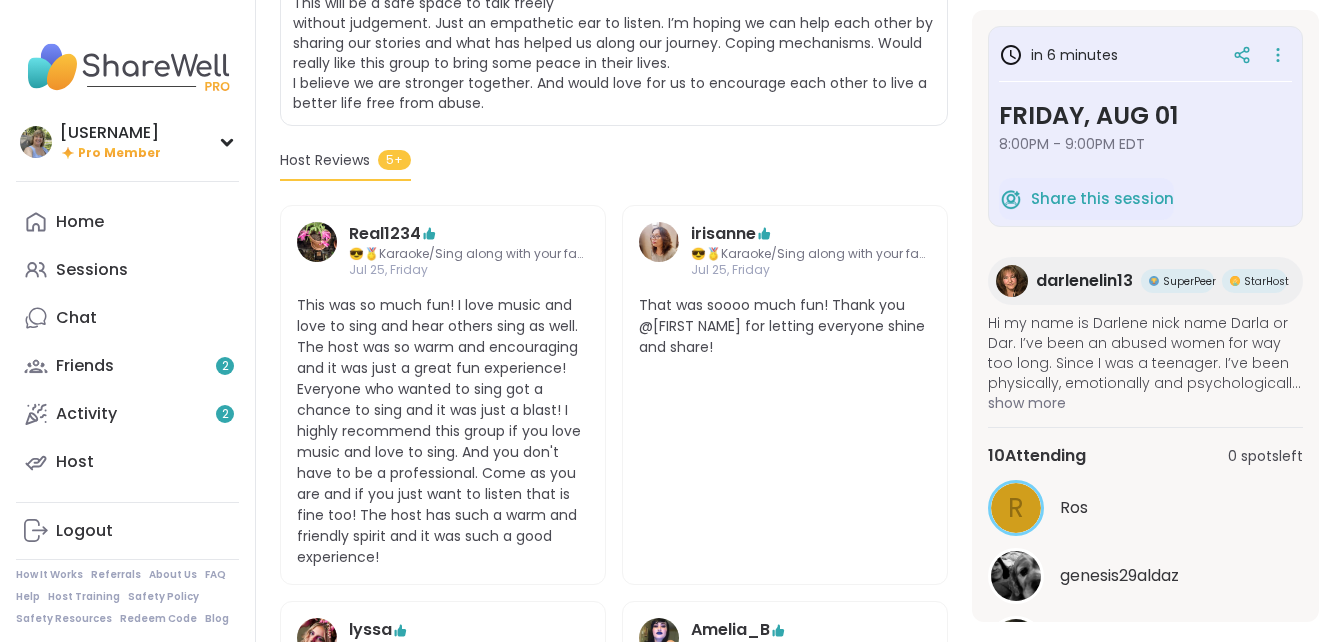 scroll, scrollTop: 580, scrollLeft: 0, axis: vertical 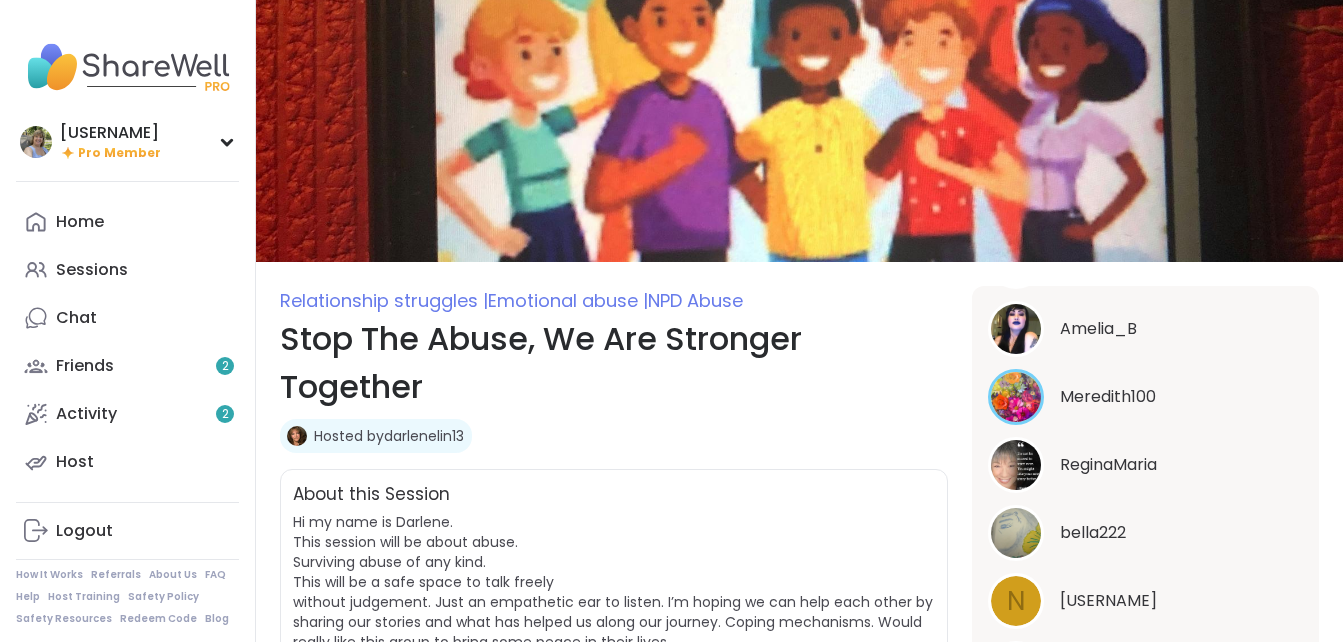 click on "Stop The Abuse,      We Are Stronger Together" at bounding box center (614, 363) 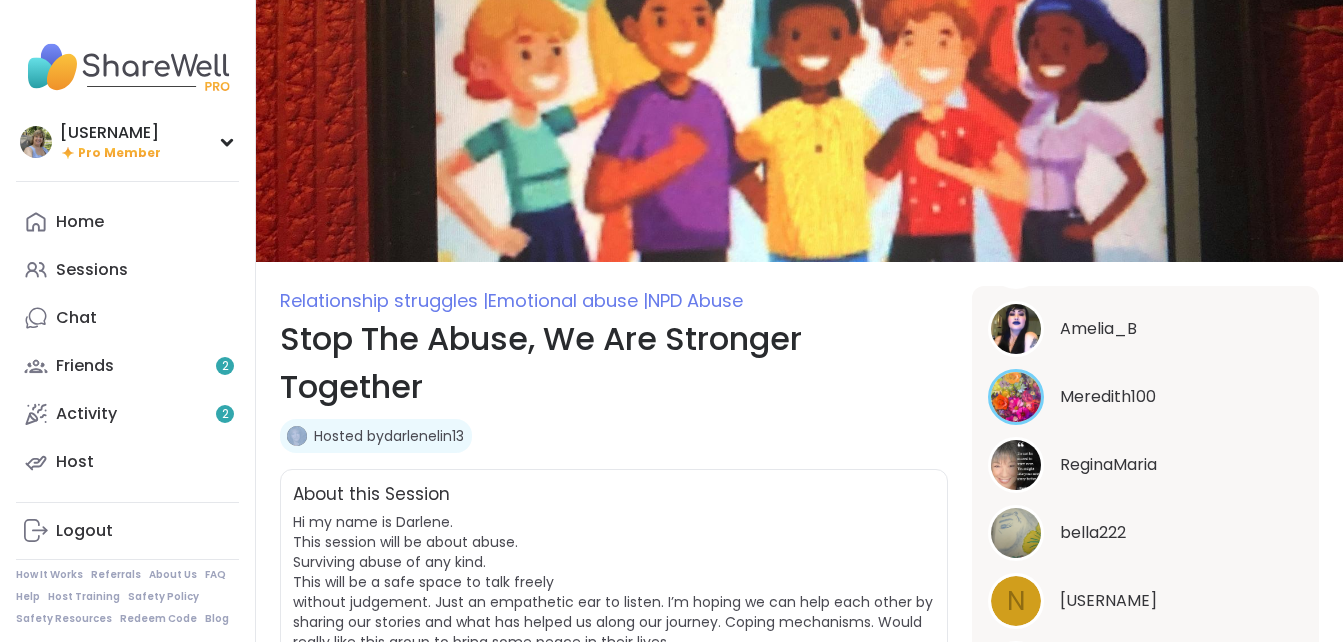 click on "Stop The Abuse,      We Are Stronger Together" at bounding box center (614, 363) 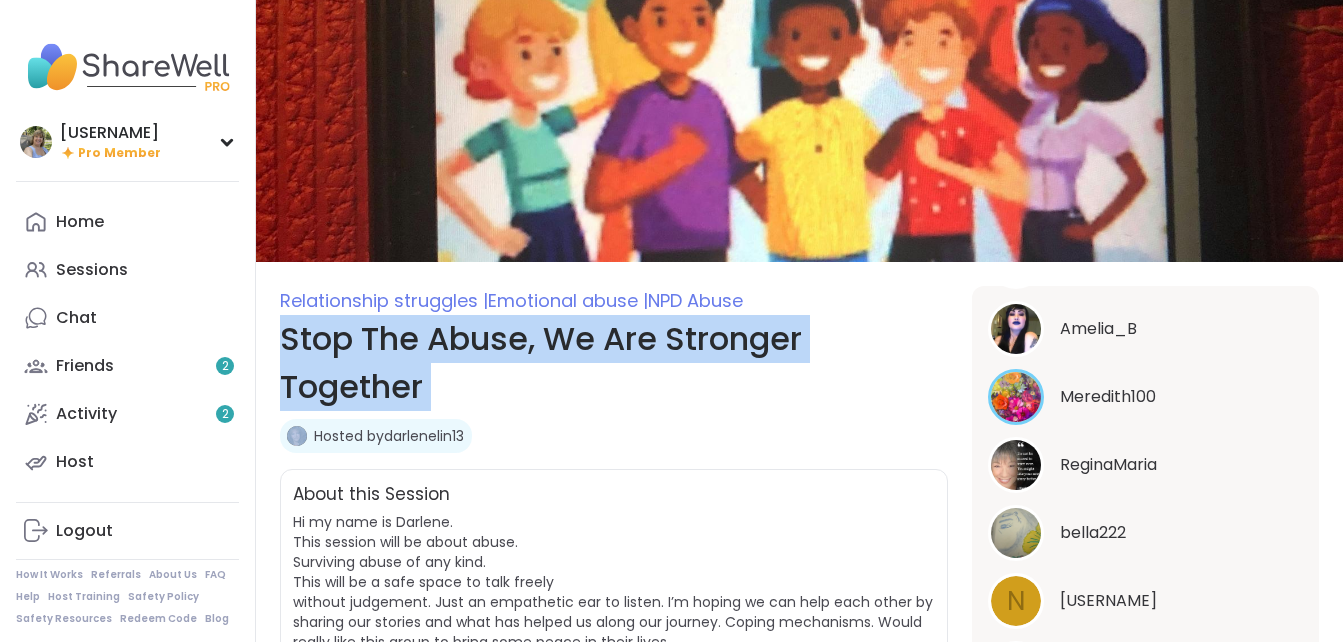 click on "Stop The Abuse,      We Are Stronger Together" at bounding box center (614, 363) 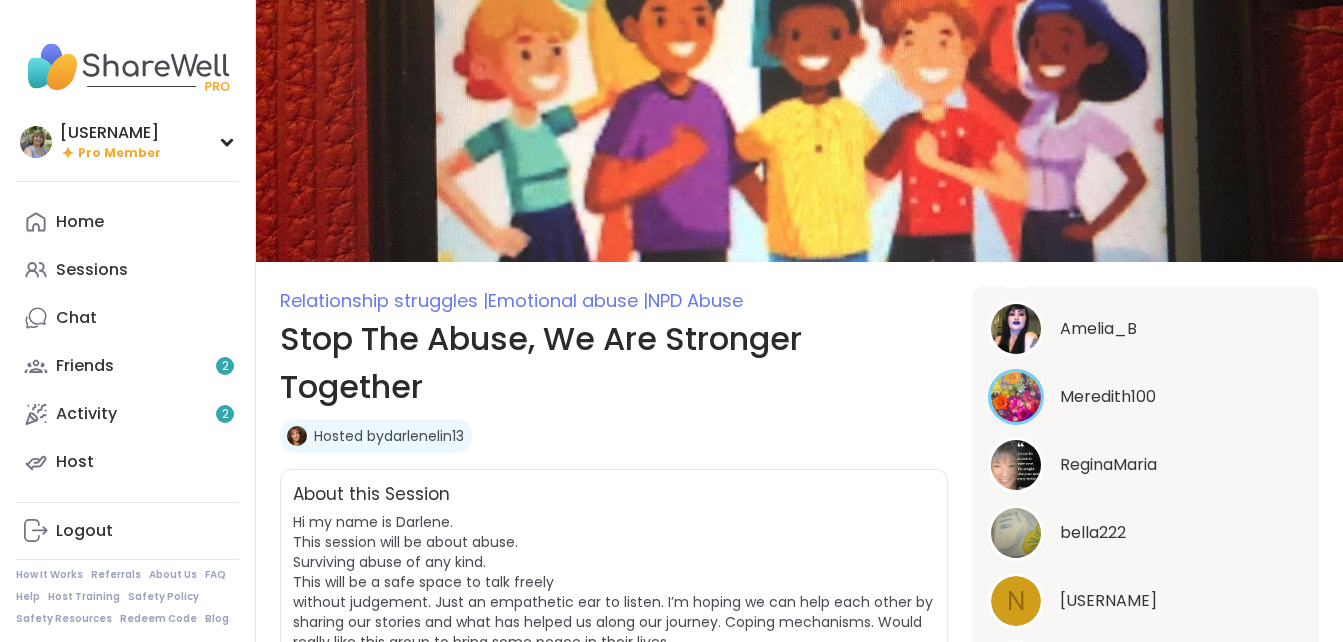 drag, startPoint x: 769, startPoint y: 399, endPoint x: 796, endPoint y: 435, distance: 45 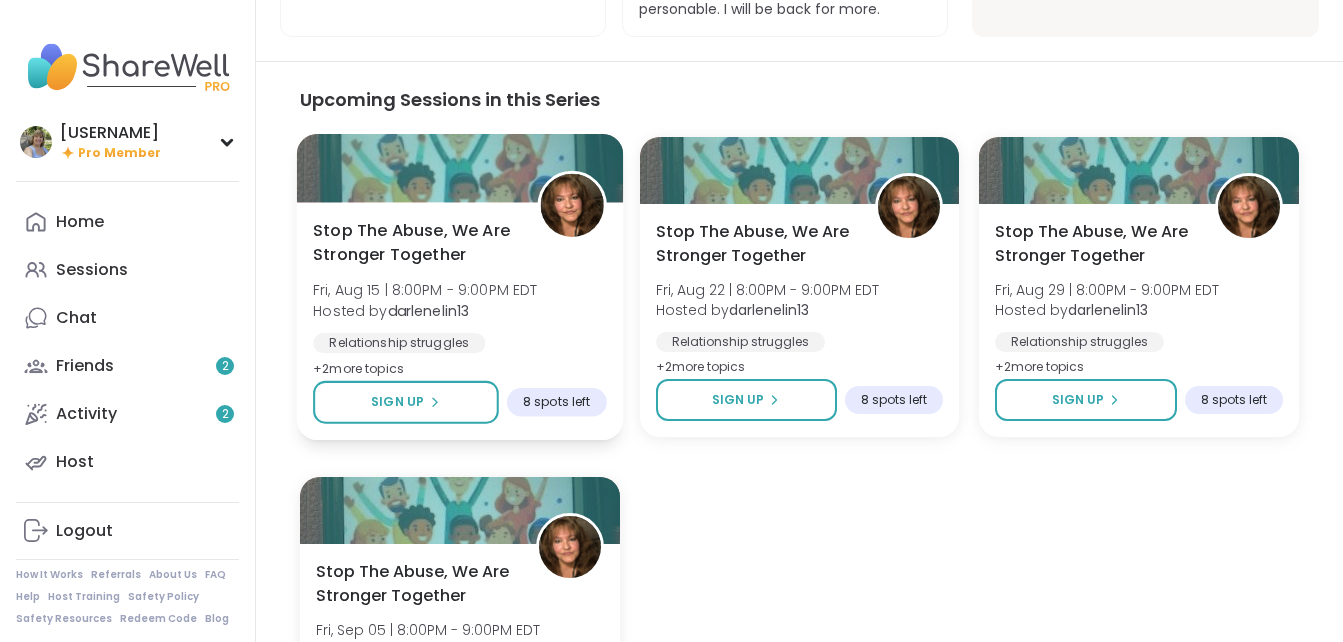 scroll, scrollTop: 1480, scrollLeft: 0, axis: vertical 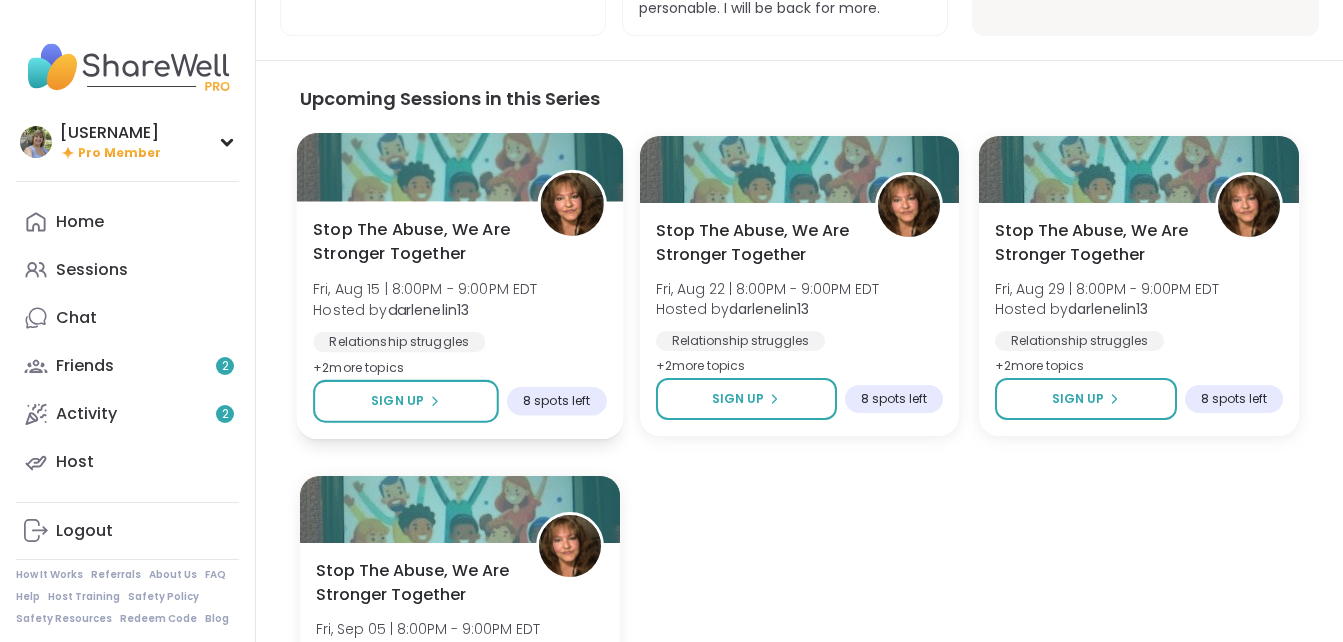 click on "Relationship struggles Emotional abuse NPD Abuse" at bounding box center (459, 356) 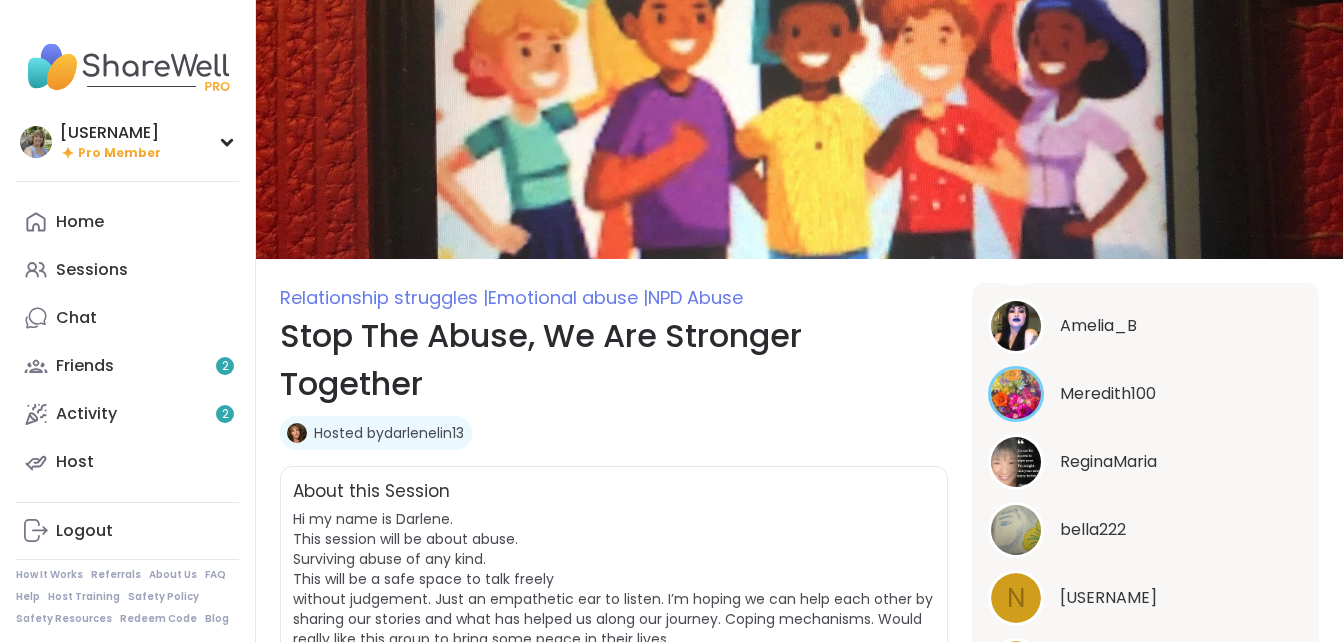 scroll, scrollTop: 0, scrollLeft: 0, axis: both 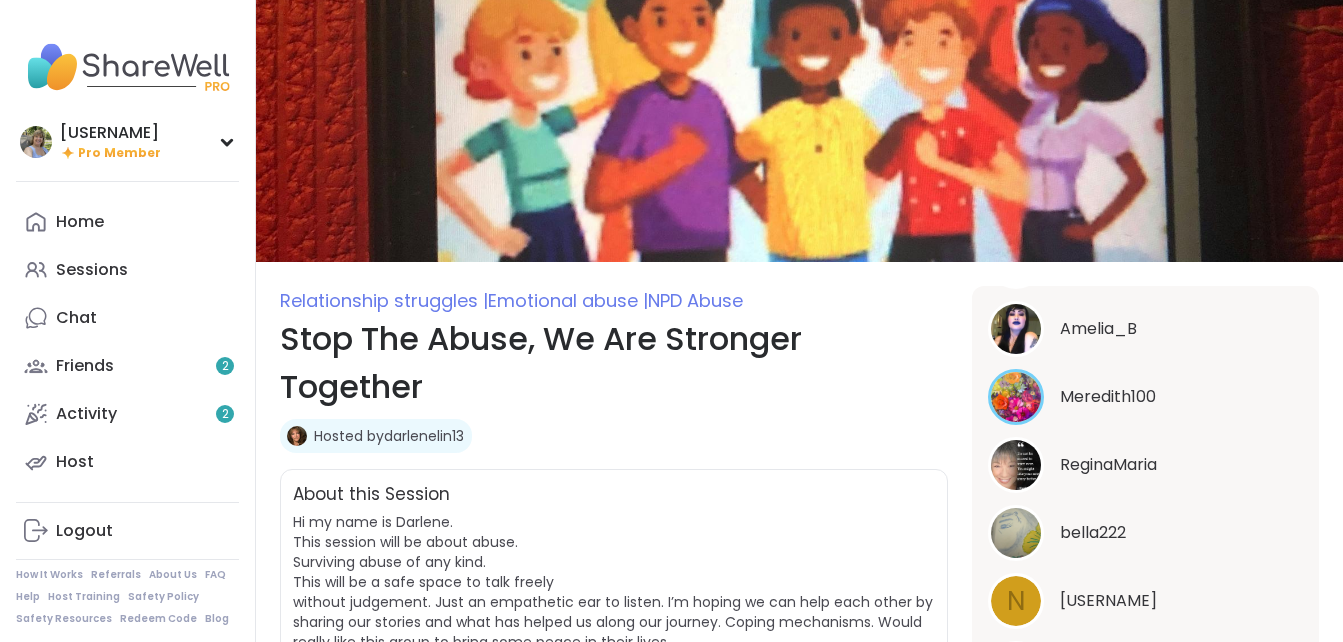 click at bounding box center (799, 131) 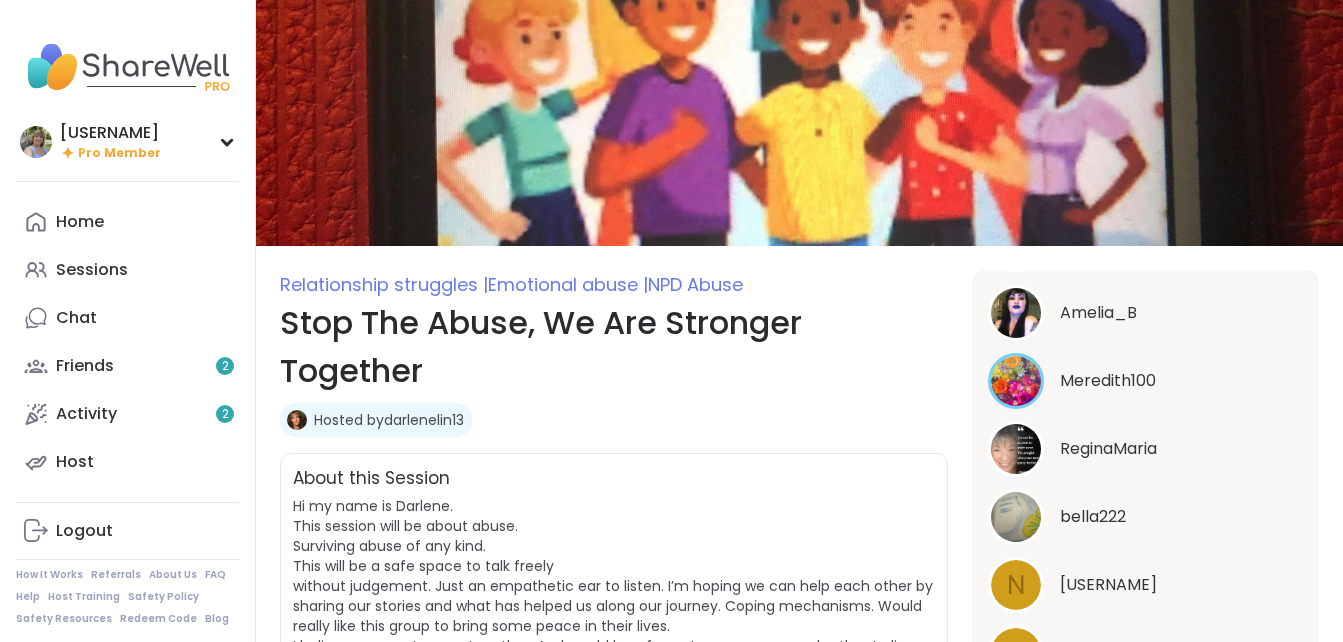 scroll, scrollTop: 0, scrollLeft: 0, axis: both 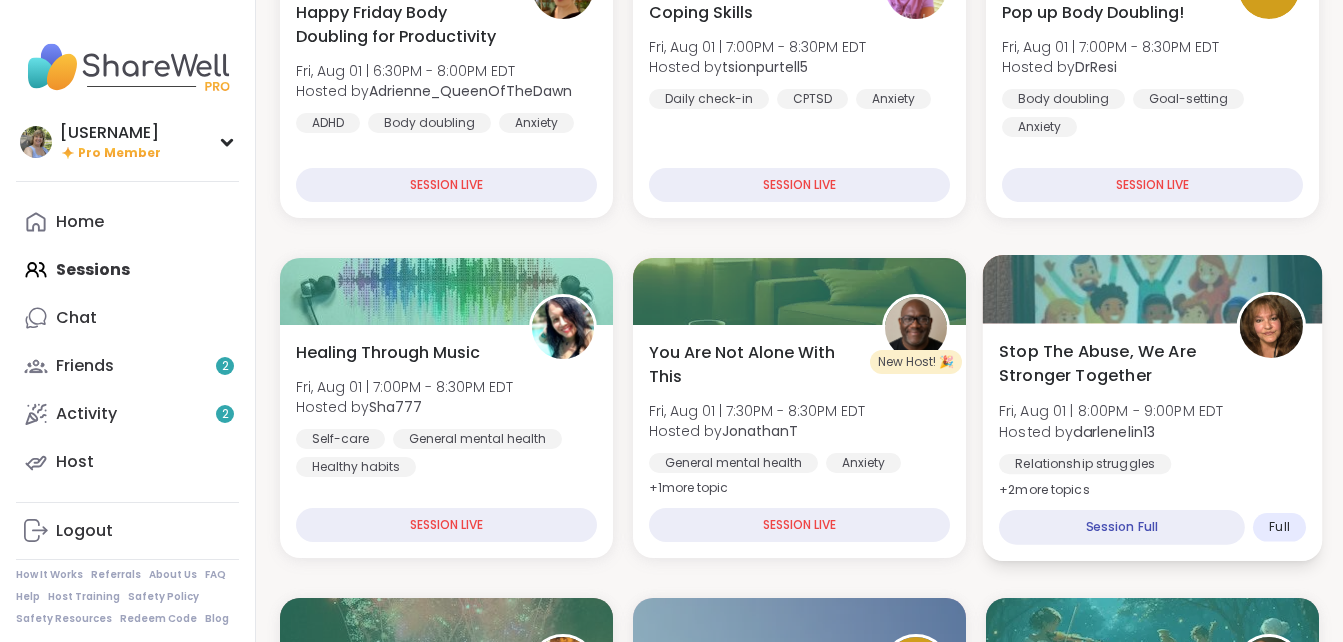 click on "Stop The Abuse,      We Are Stronger Together Fri, Aug 01 | 8:00PM - 9:00PM EDT Hosted by  darlenelin13 Relationship struggles Emotional abuse NPD Abuse + 2  more topic s" at bounding box center [1152, 420] 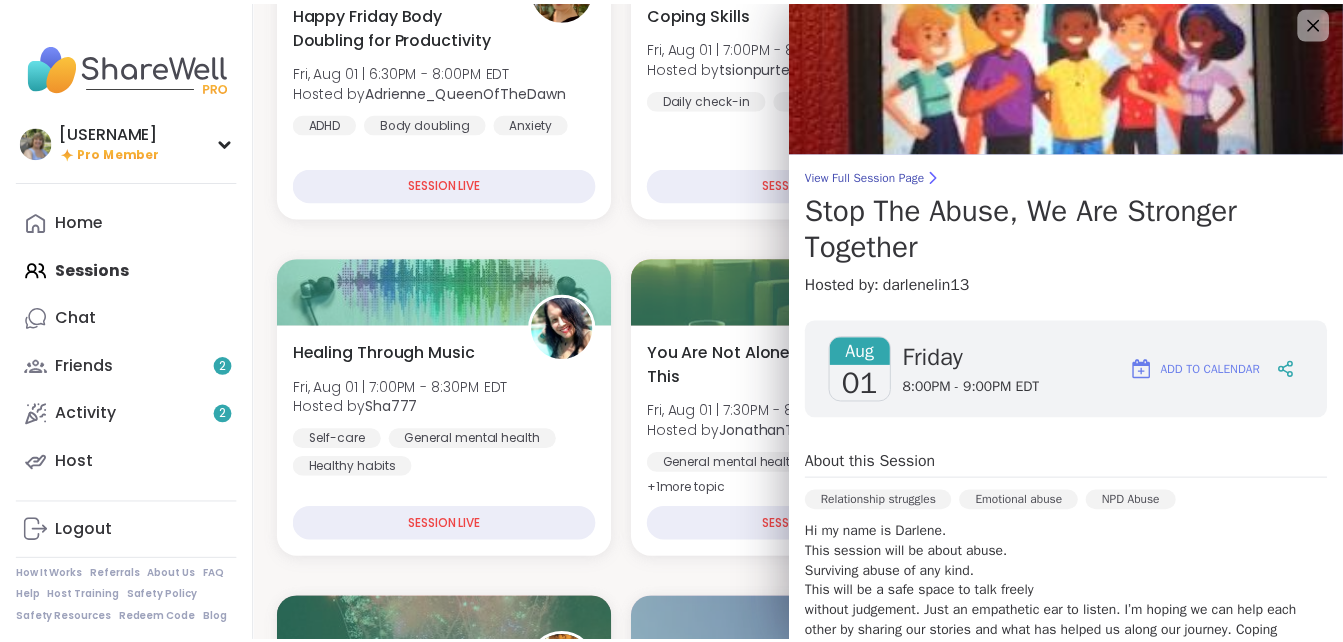 scroll, scrollTop: 0, scrollLeft: 0, axis: both 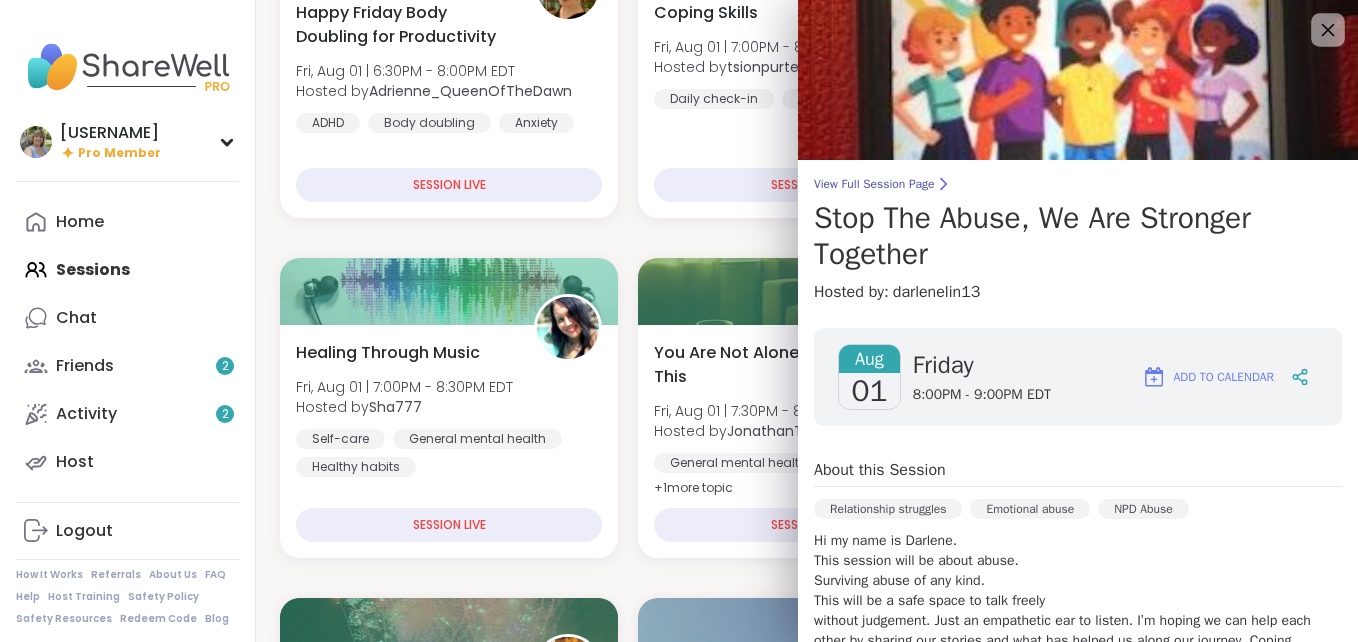click 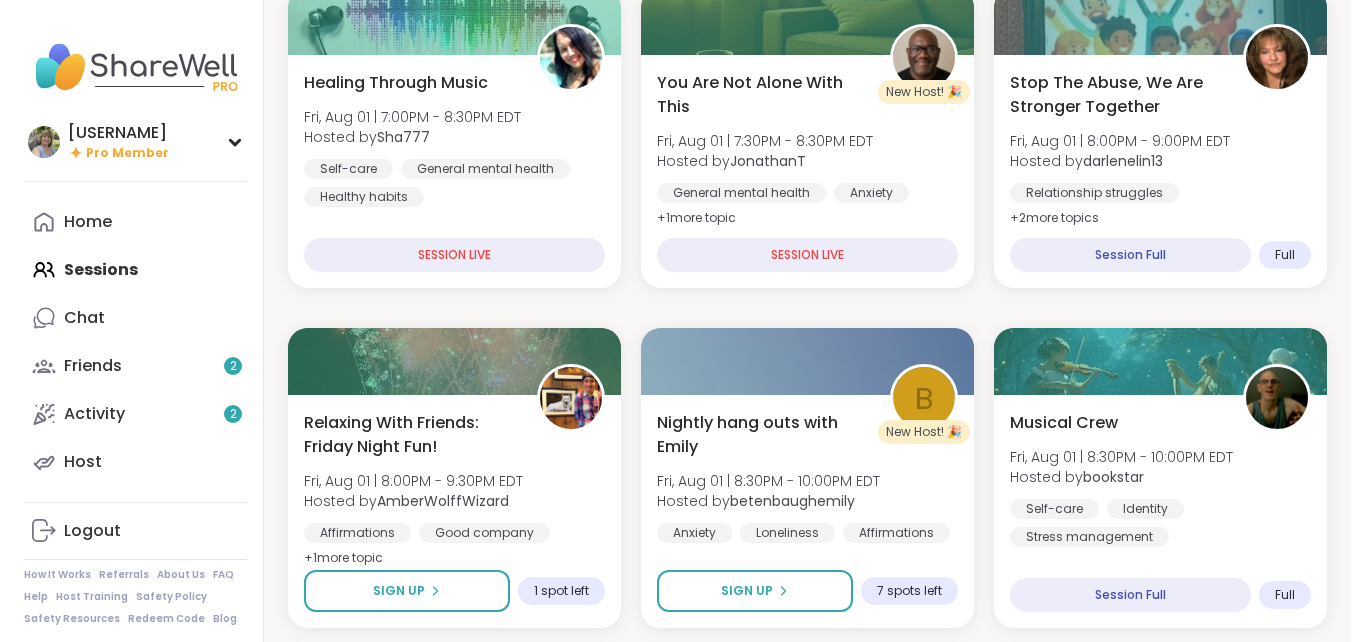 scroll, scrollTop: 765, scrollLeft: 0, axis: vertical 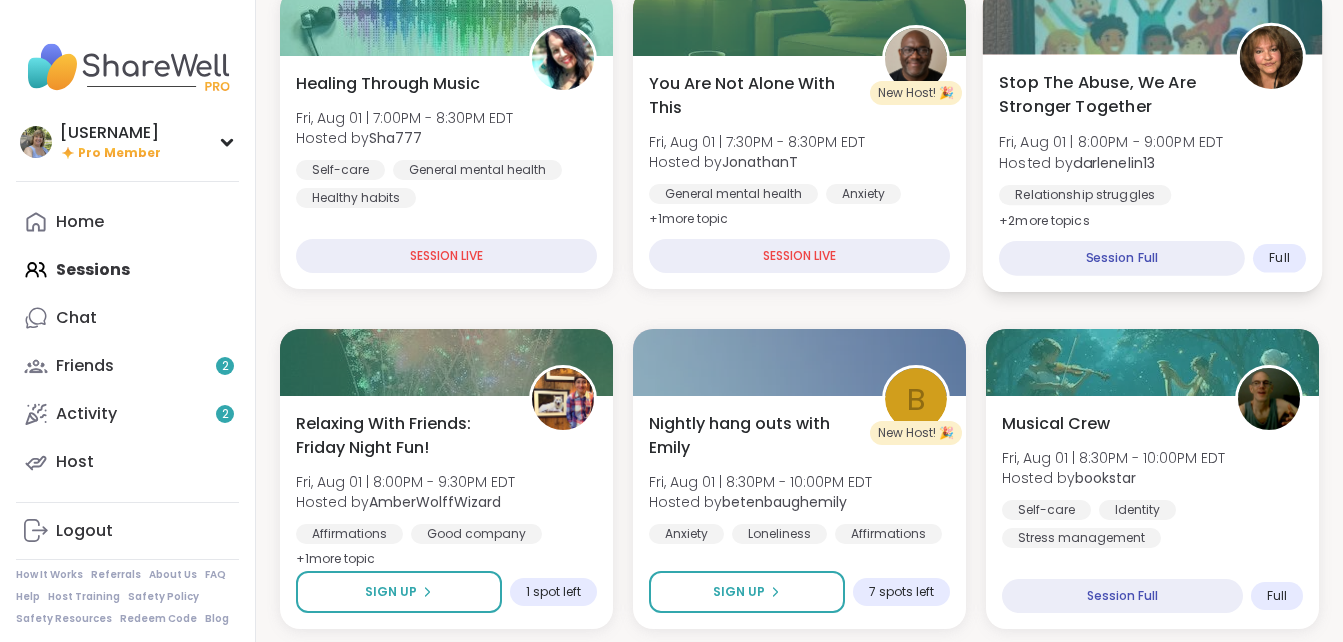 click on "Relationship struggles Emotional abuse NPD Abuse" at bounding box center (1152, 209) 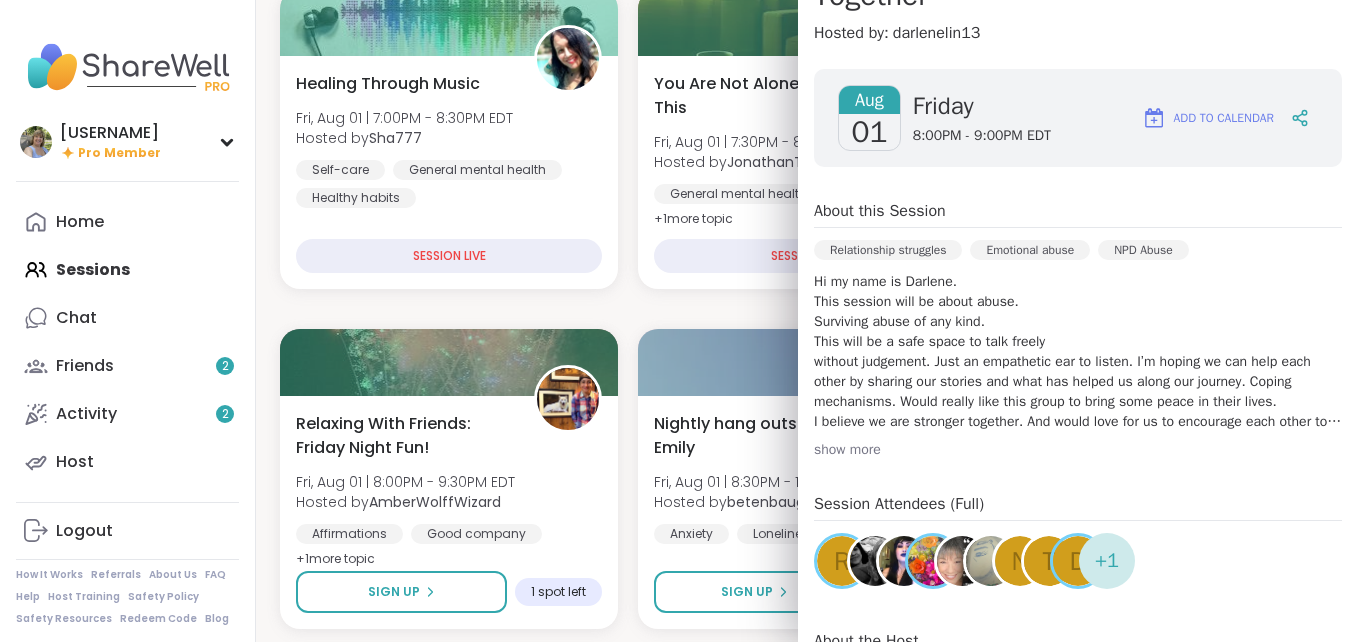 scroll, scrollTop: 260, scrollLeft: 0, axis: vertical 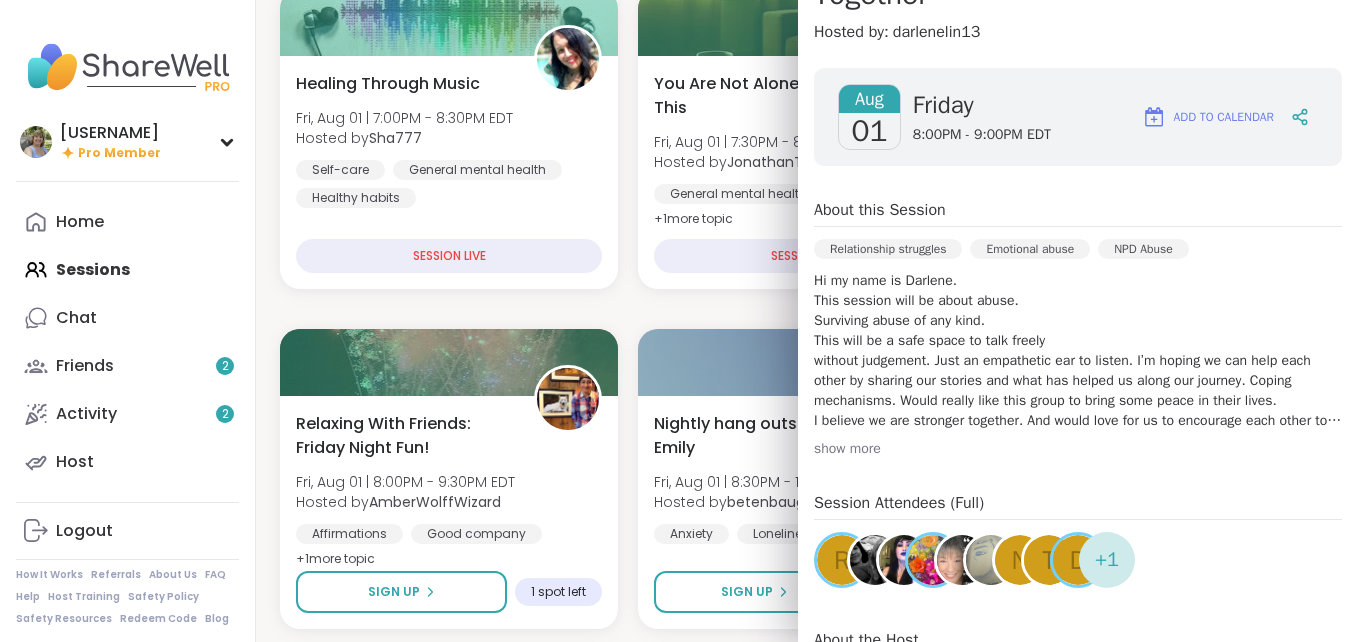 click at bounding box center [933, 560] 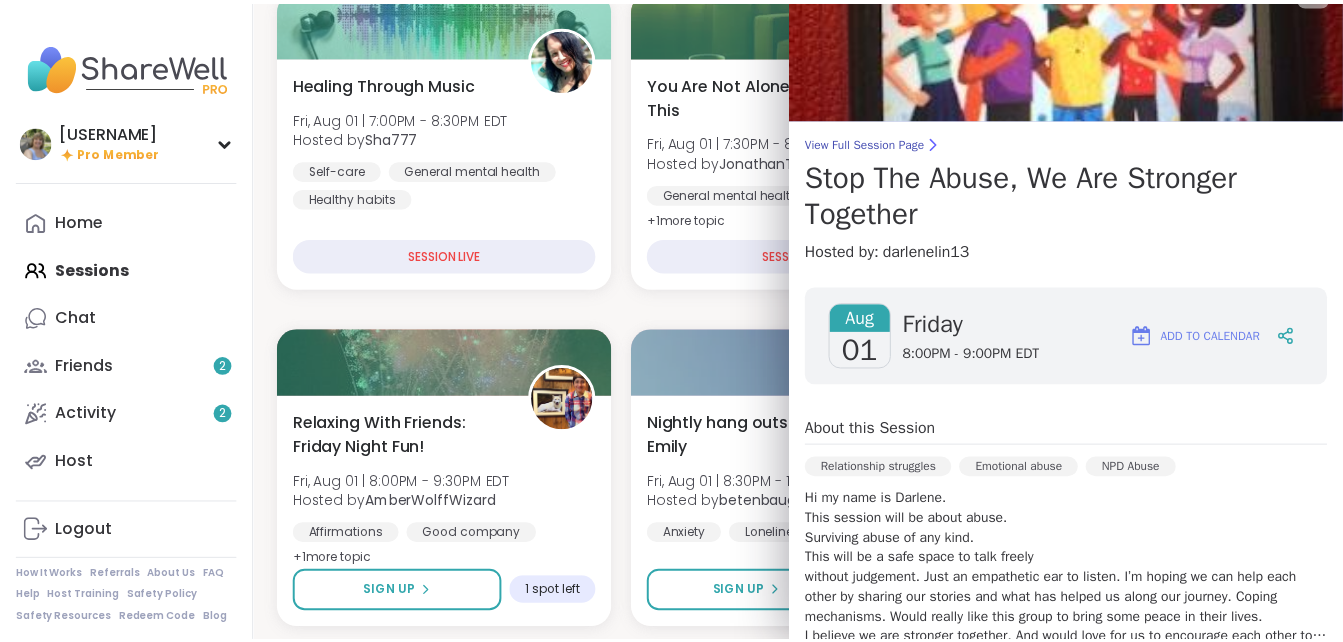 scroll, scrollTop: 0, scrollLeft: 0, axis: both 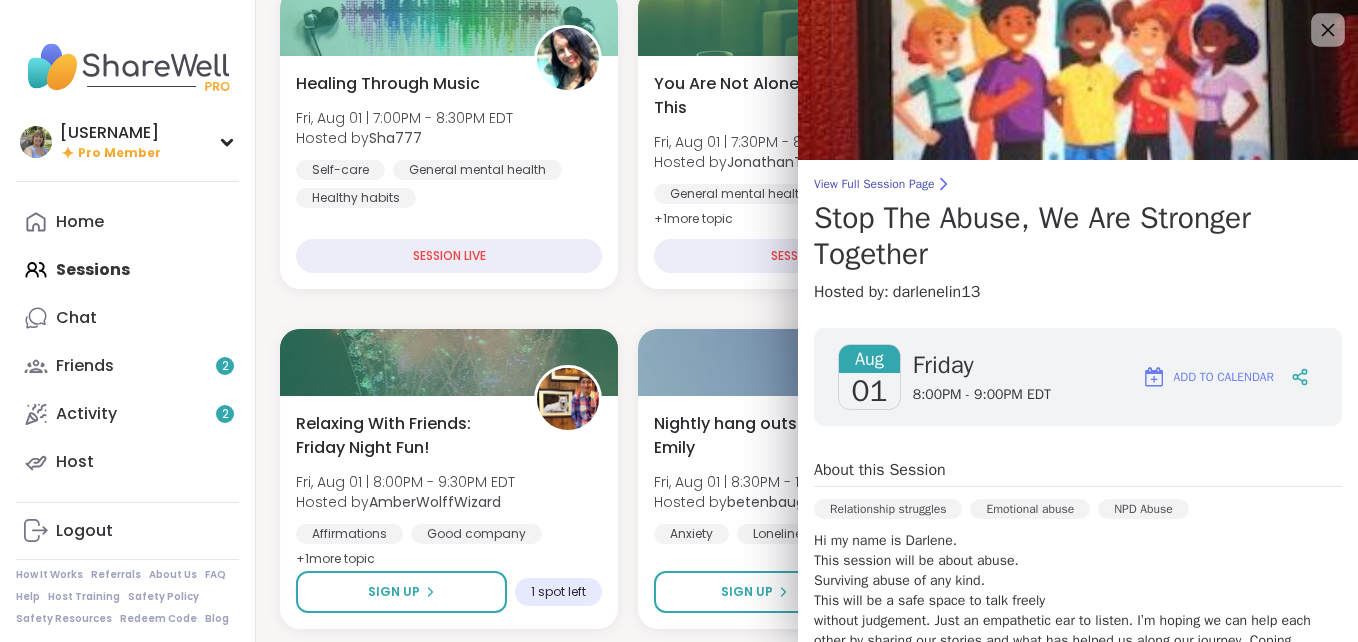 click 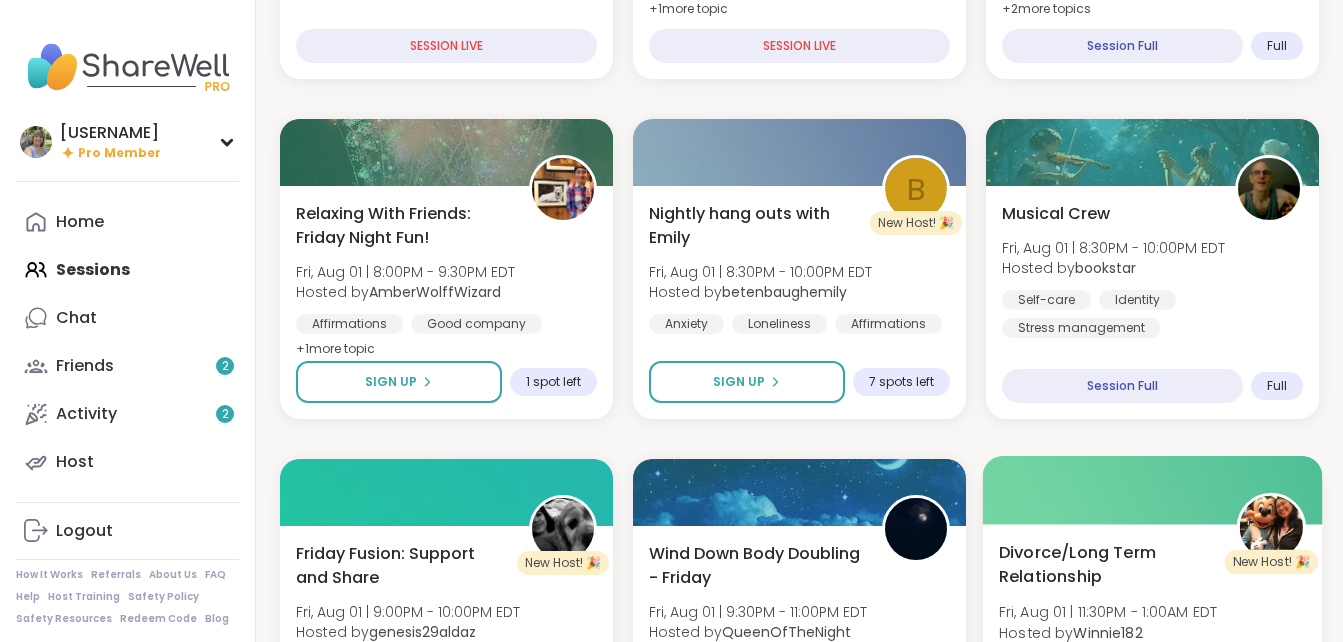 scroll, scrollTop: 974, scrollLeft: 0, axis: vertical 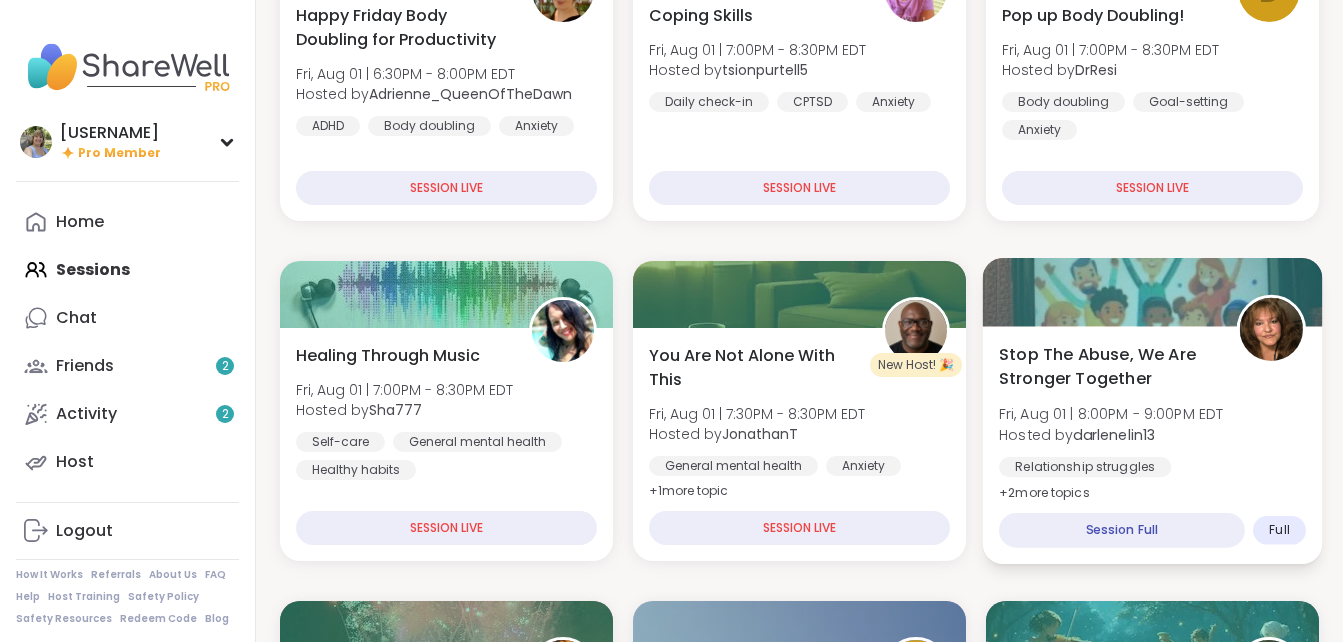 click on "Relationship struggles Emotional abuse NPD Abuse" at bounding box center (1152, 481) 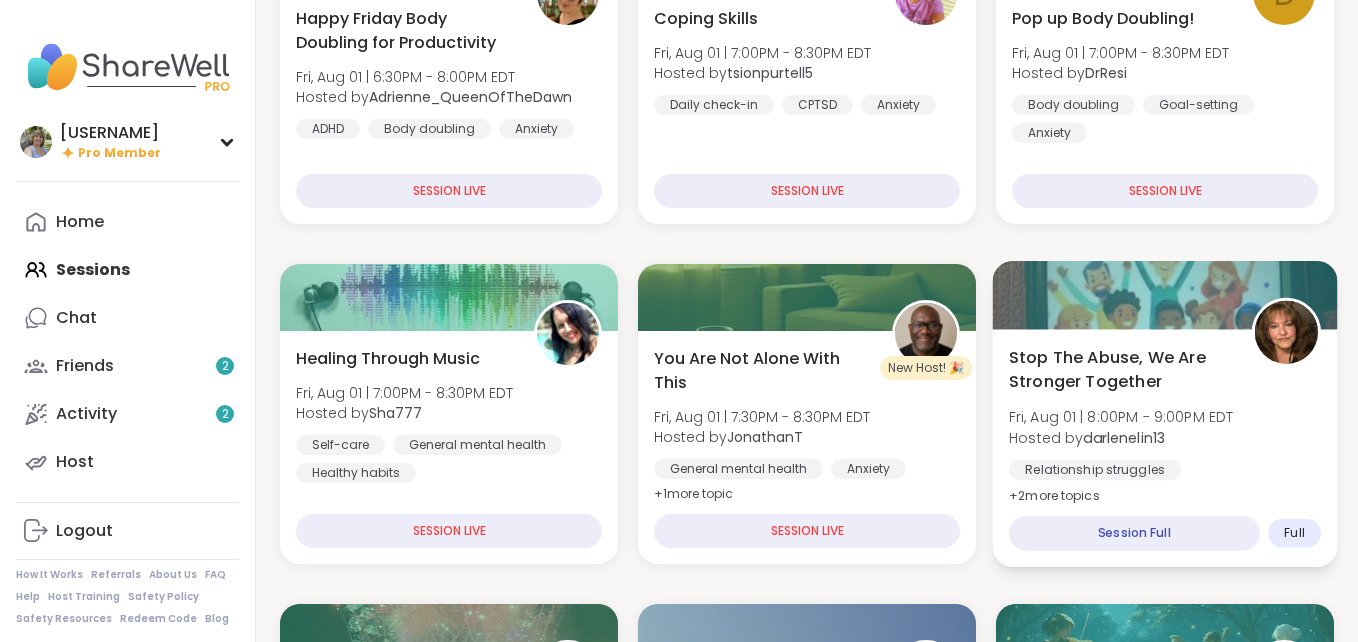 scroll, scrollTop: 489, scrollLeft: 0, axis: vertical 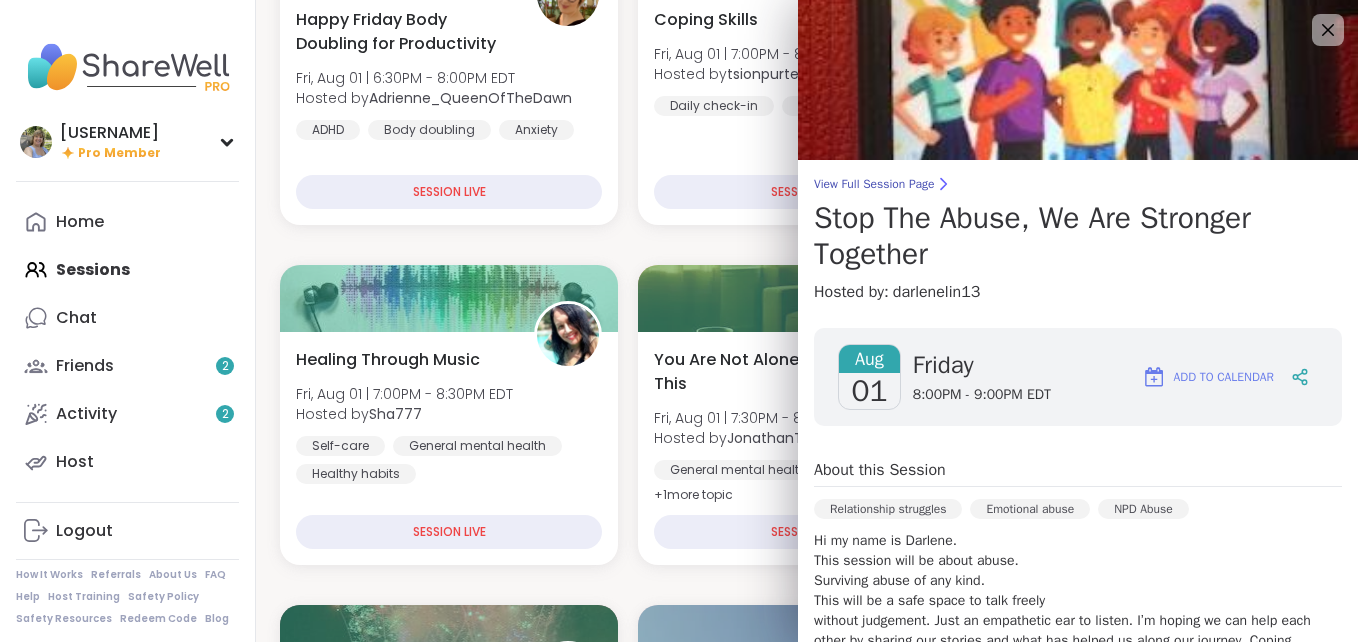 click on "Aug 01 Friday 8:00PM - 9:00PM EDT Add to Calendar About this Session Relationship struggles Emotional abuse NPD Abuse Hi my name is Darlene.
This session will be about abuse.
Surviving abuse of any kind.
This will be a safe space to talk freely
without judgement. Just an empathetic ear to listen. I’m hoping we can help each other by sharing our stories and what has helped us along our journey. Coping mechanisms. Would really like this group to bring some peace in their lives.
I believe we are stronger together. And would love for us to encourage each other to live a better life free from abuse. show more Session Attendees   (Full) R N t d + 1 About the Host darlenelin13 SuperPeer StarHost Hi my name is Darlene nick name Darla or Dar. I’ve been an abused women for way too long. Since I was a teenager.
I’ve been physically, emotionally and psychologically abused. I’m now Going through a divorce with a narcissist.
Take it day by day. Find happiness where I can find it. Empathetic person." at bounding box center (1078, 696) 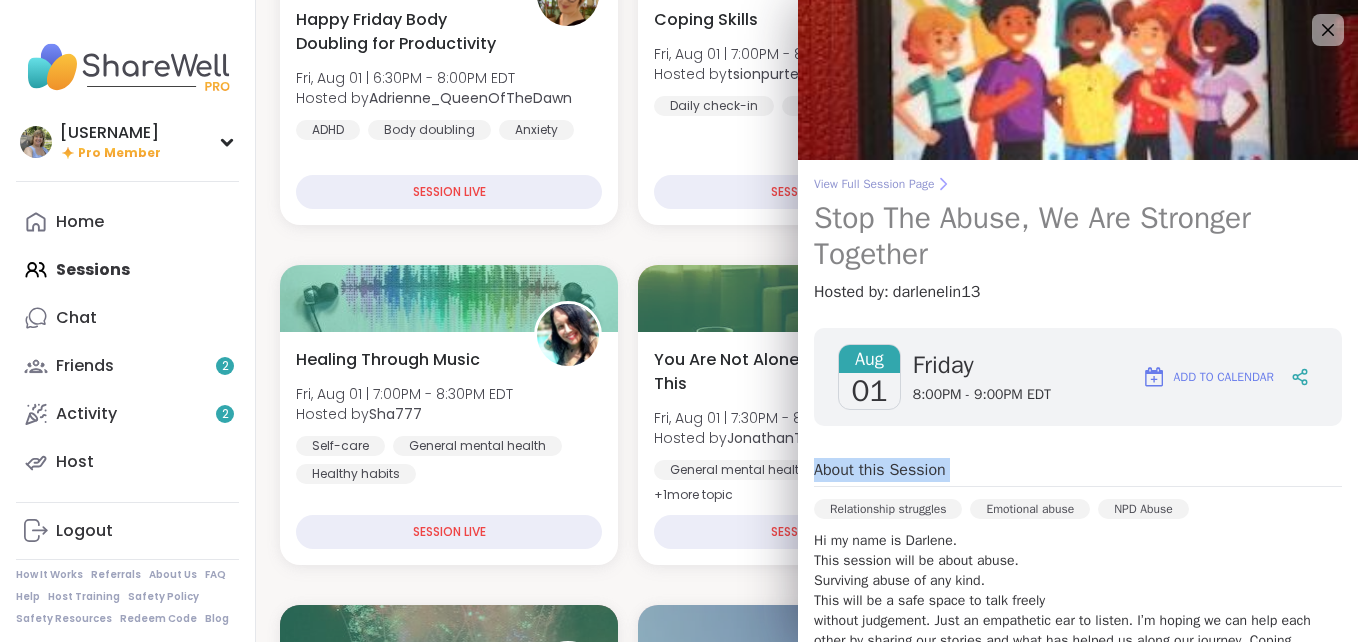 click on "Stop The Abuse,      We Are Stronger Together" at bounding box center [1078, 236] 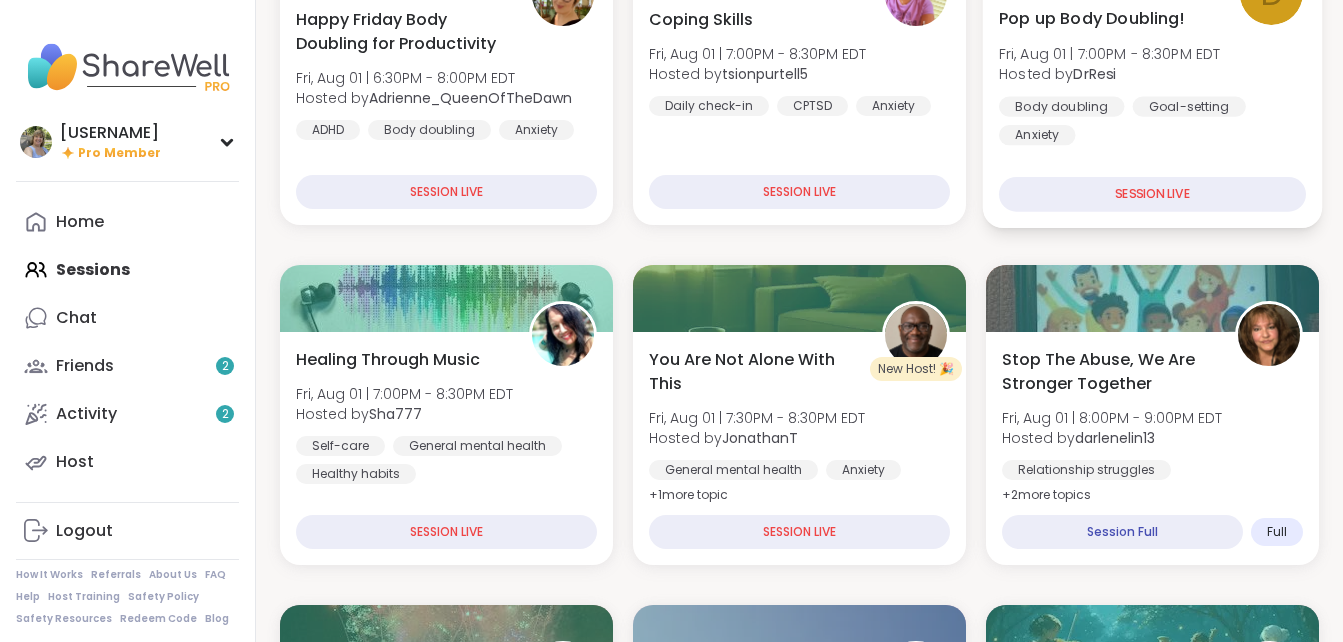 click on "Pop up Body Doubling!  Fri, Aug 01 | 7:00PM - 8:30PM EDT Hosted by  DrResi Body doubling Goal-setting Anxiety SESSION LIVE" at bounding box center (1153, 109) 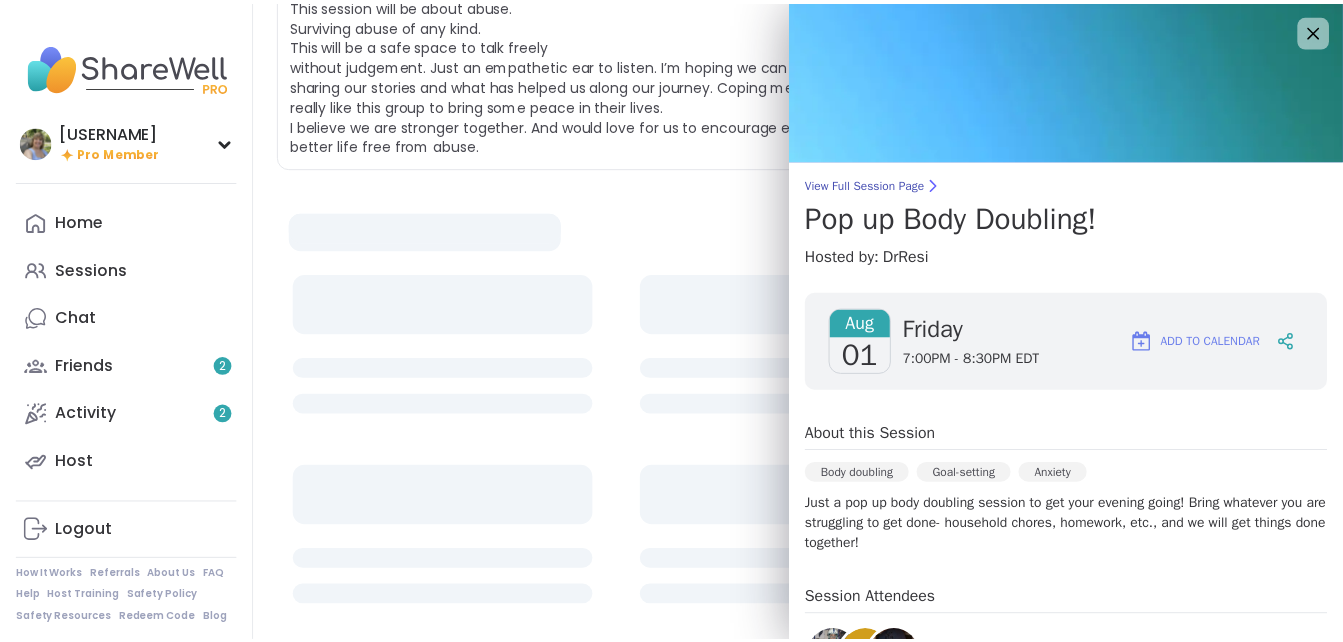 scroll, scrollTop: 0, scrollLeft: 0, axis: both 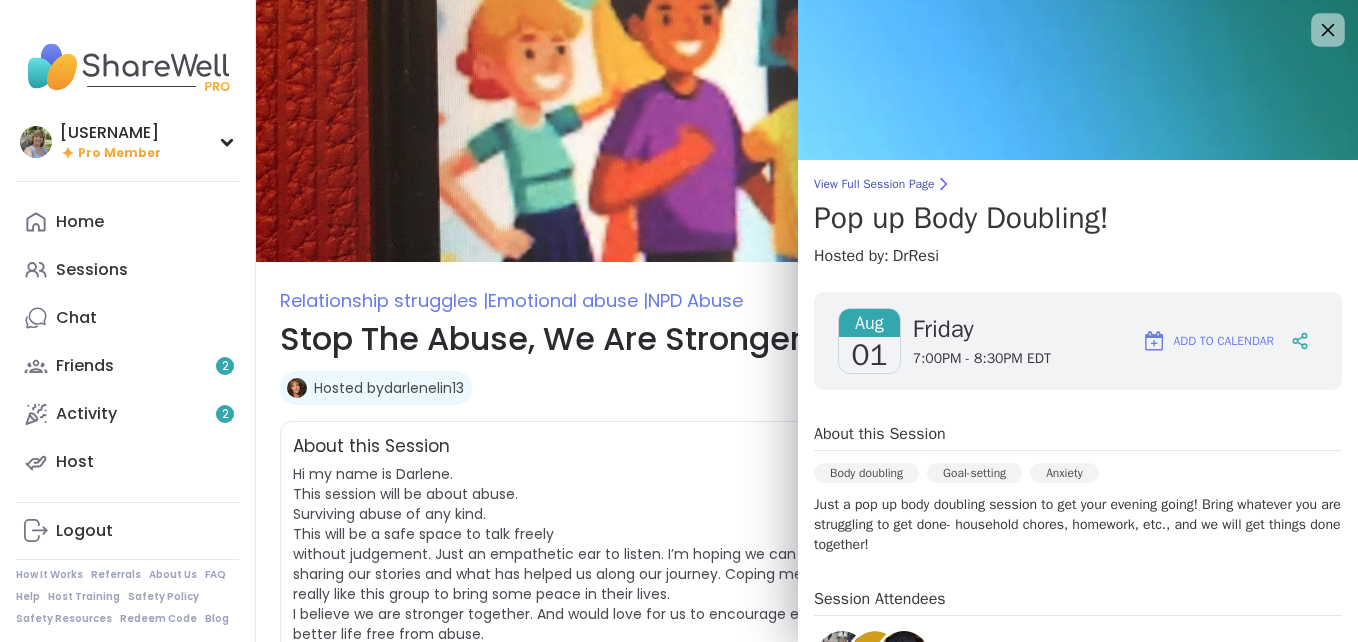 click 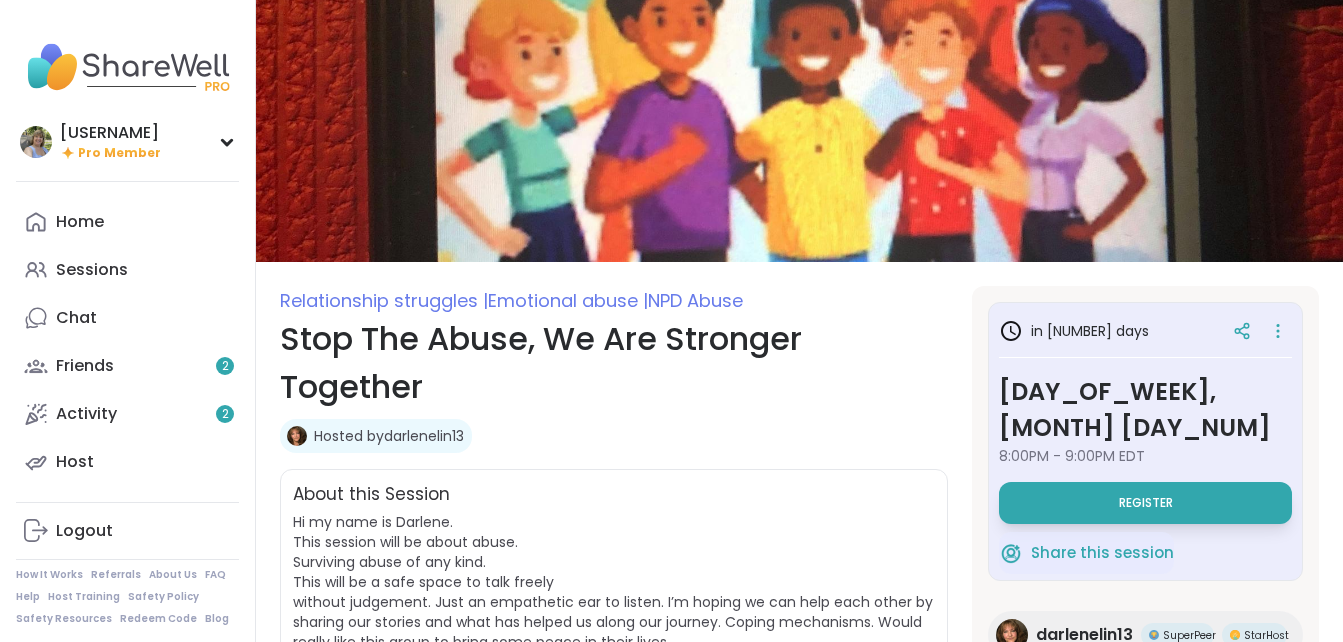 scroll, scrollTop: 650, scrollLeft: 0, axis: vertical 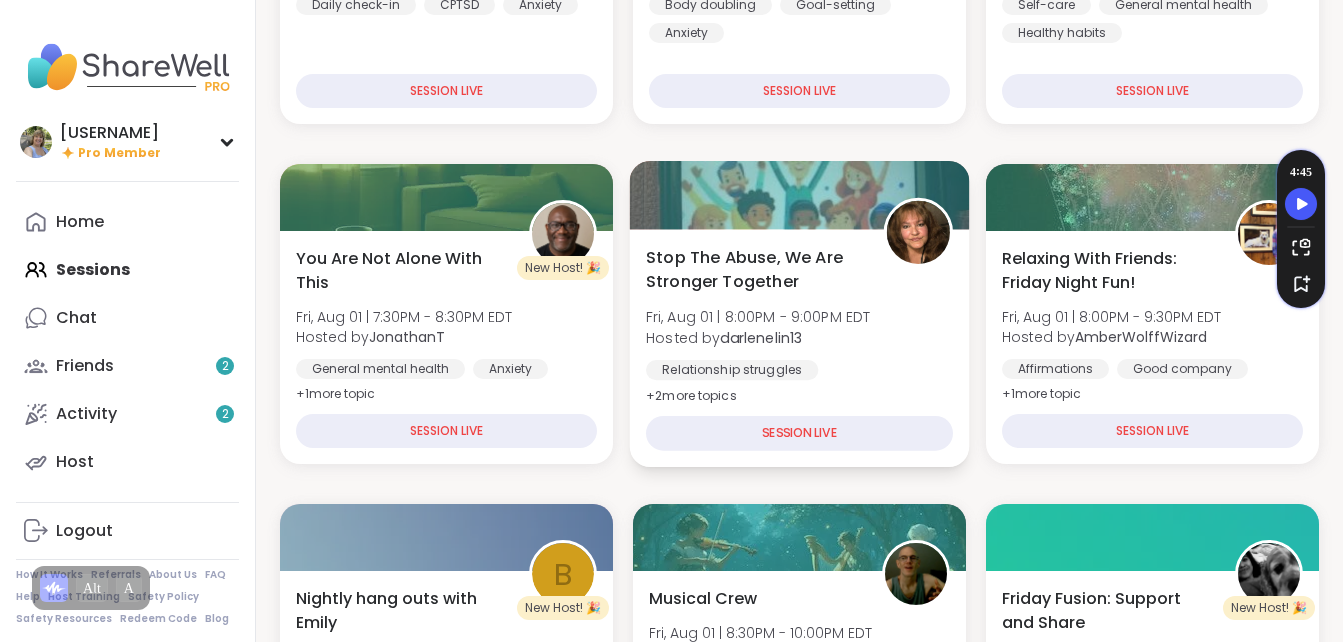 click on "Stop The Abuse, We Are Stronger Together Fri, Aug 01 | 8:00PM - 9:00PM EDT Hosted by [USERNAME] Relationship struggles Emotional abuse NPD Abuse + 2 more topic s" at bounding box center [799, 326] 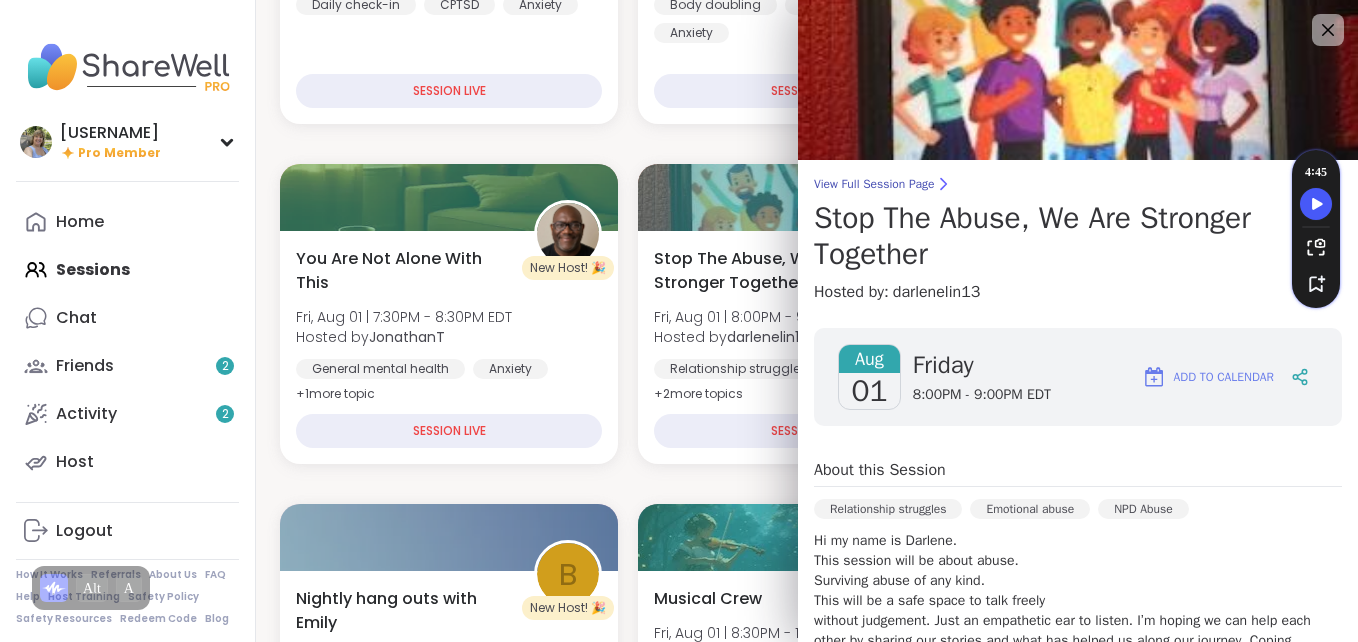 click on "Aug 01 Friday 8:00PM - 9:00PM EDT Add to Calendar" at bounding box center [1078, 377] 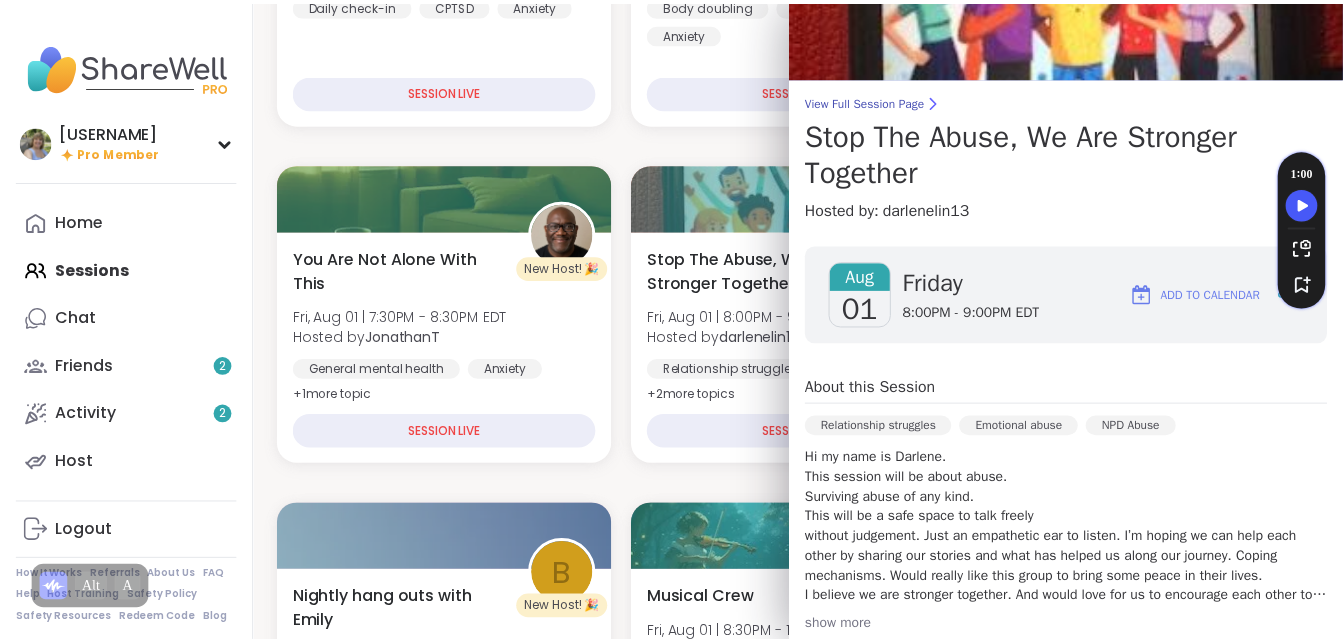 scroll, scrollTop: 0, scrollLeft: 0, axis: both 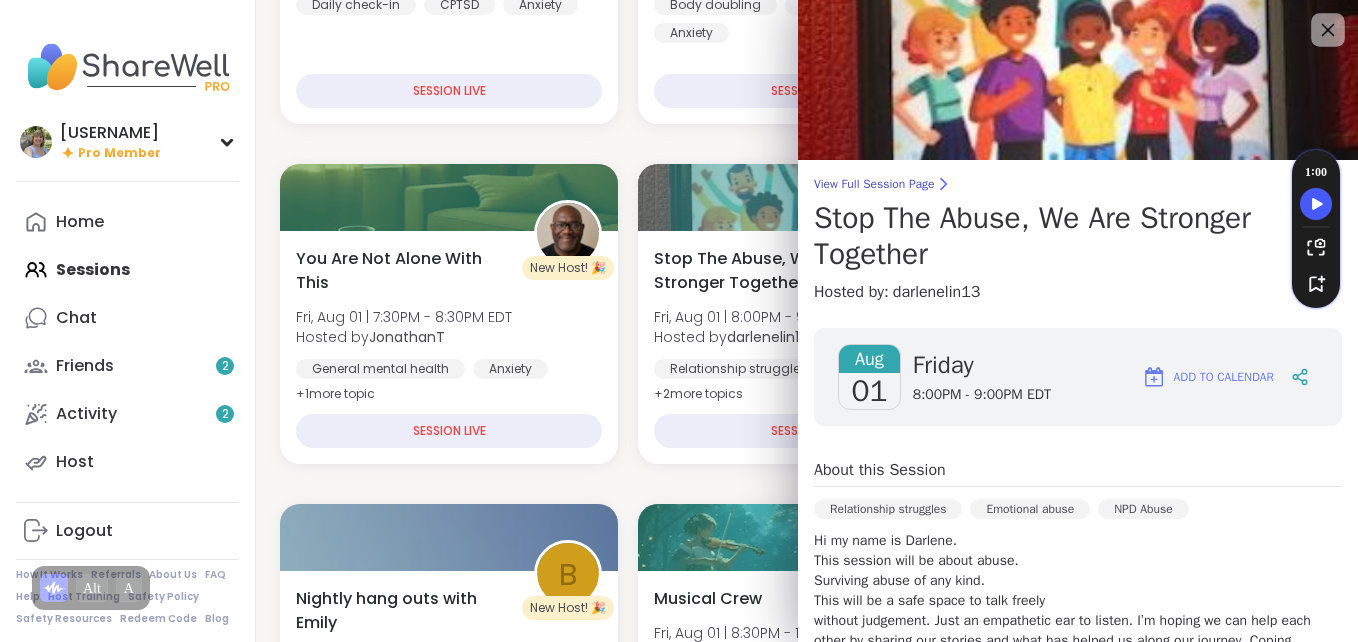 click 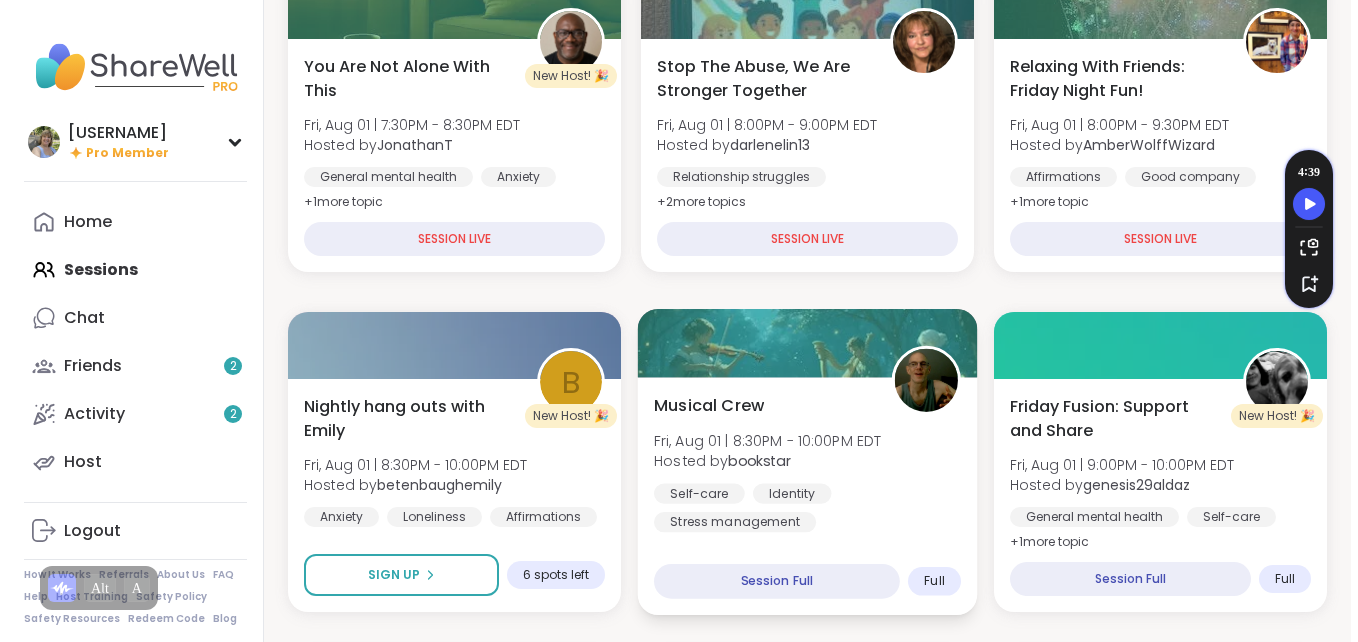 scroll, scrollTop: 783, scrollLeft: 0, axis: vertical 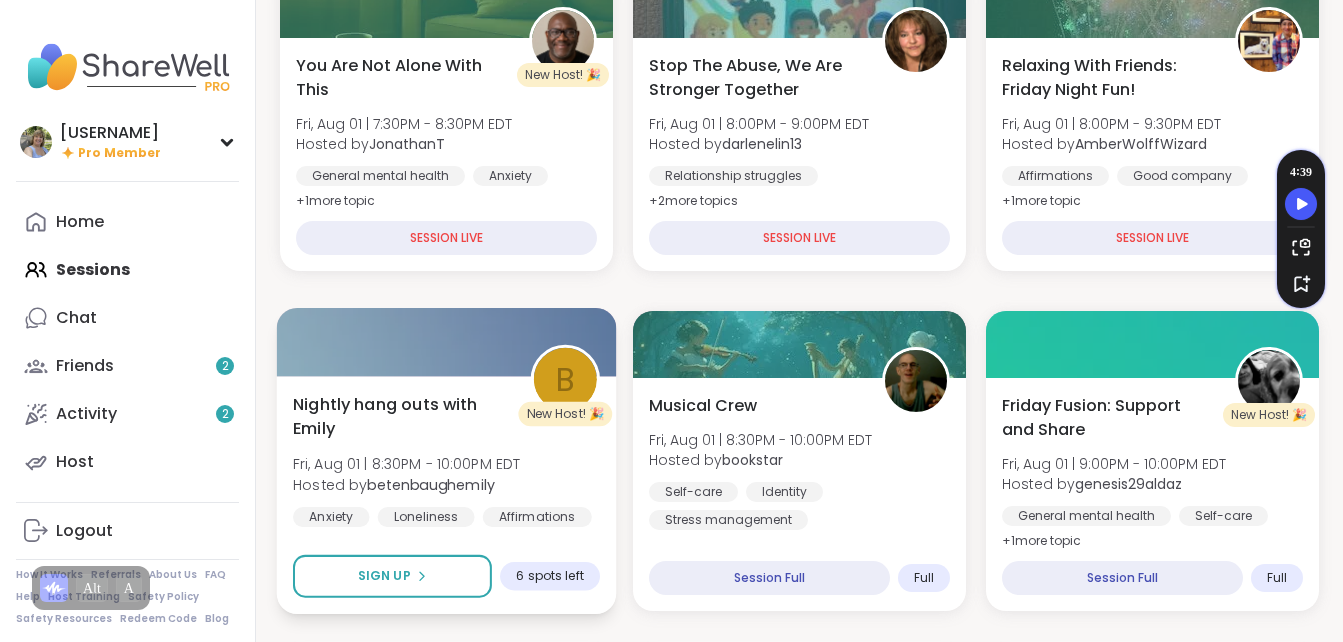 click on "Nightly hang outs with Emily" at bounding box center (400, 416) 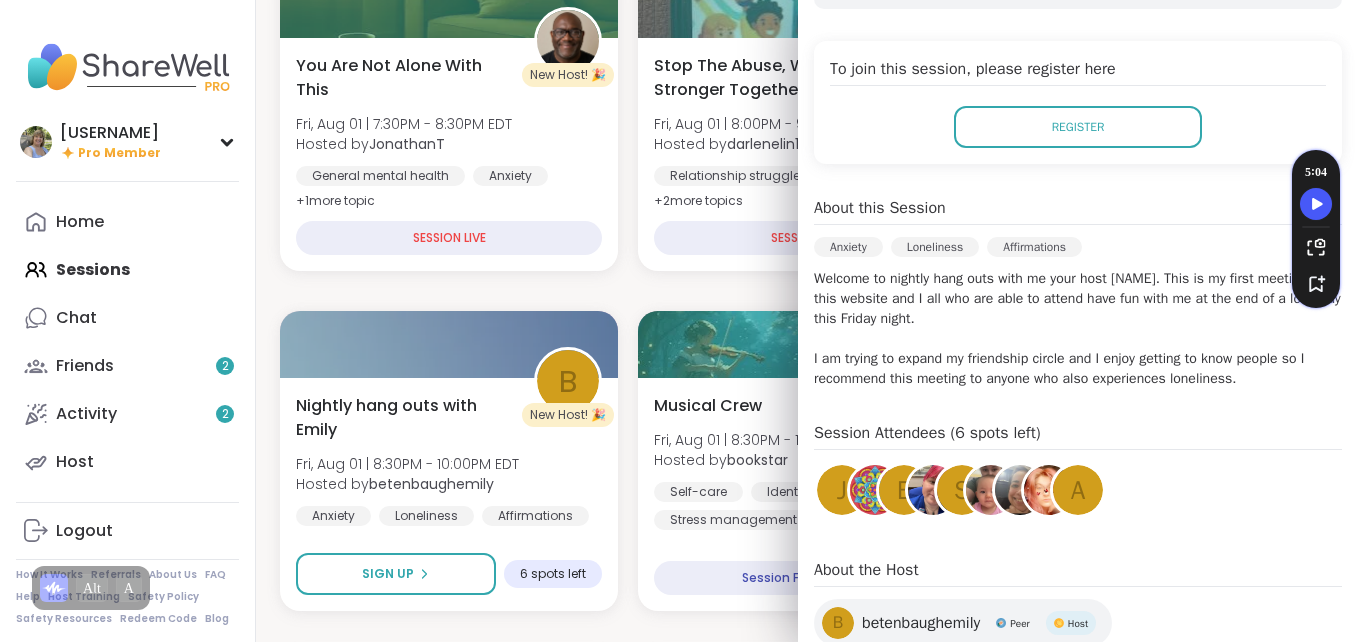scroll, scrollTop: 382, scrollLeft: 0, axis: vertical 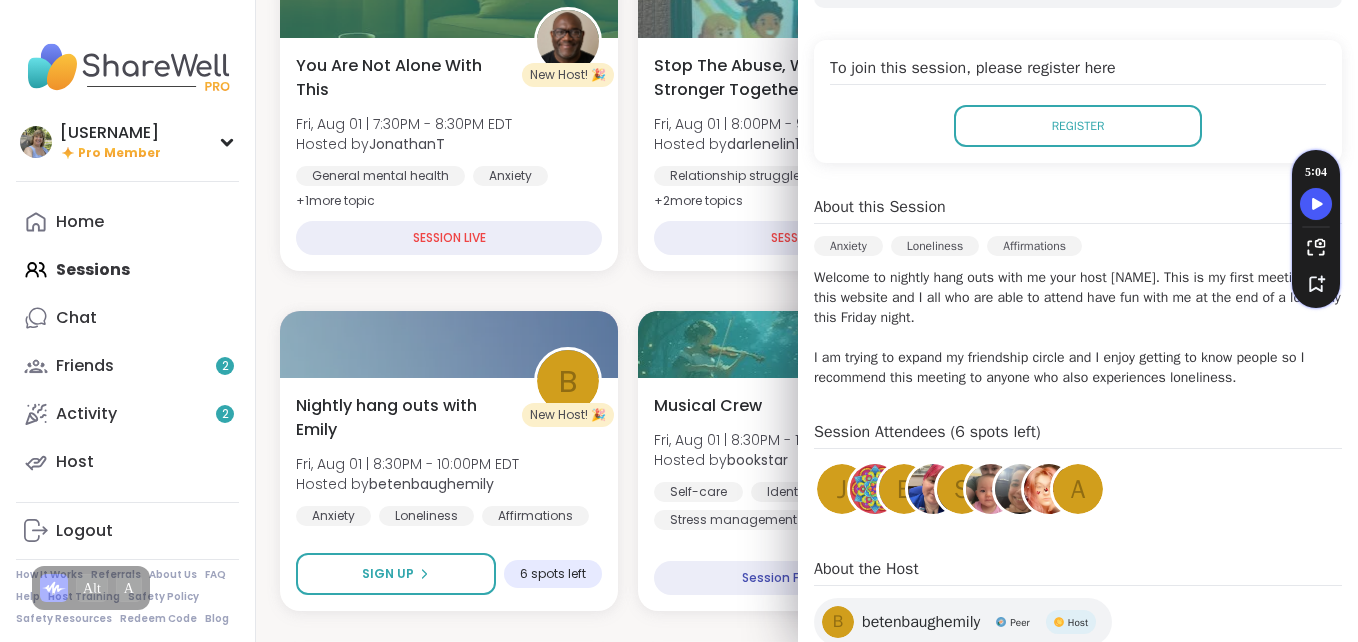 click on "j" at bounding box center (842, 489) 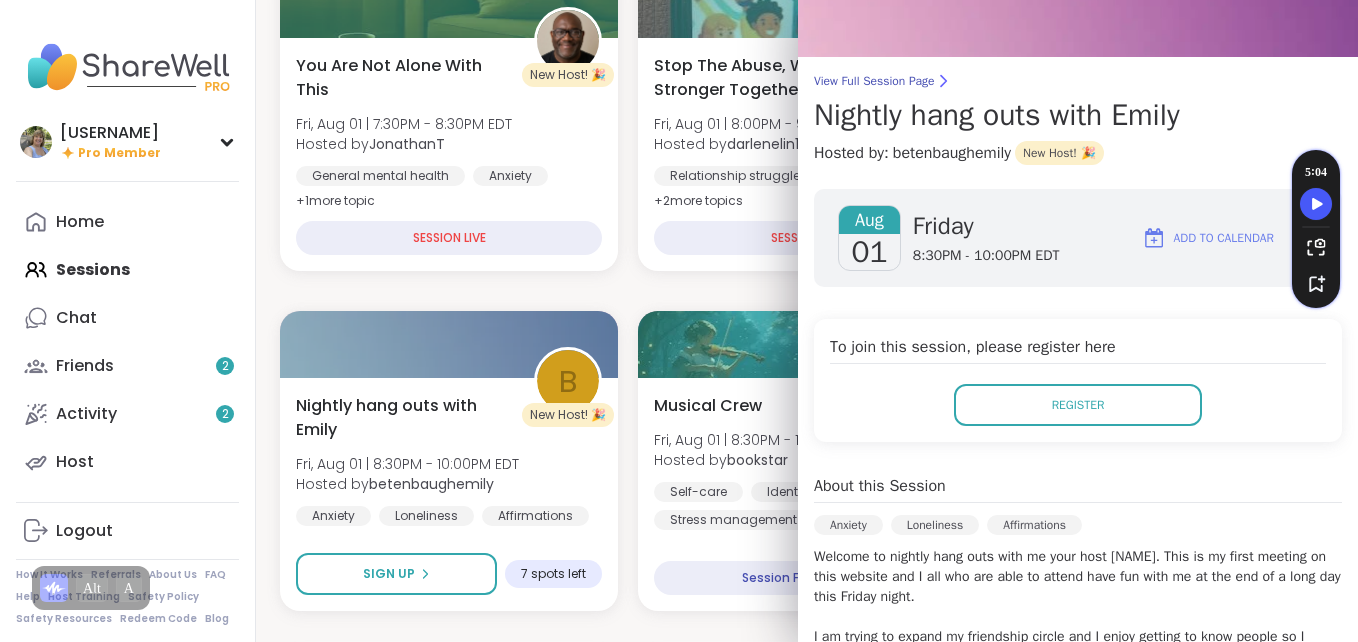 scroll, scrollTop: 102, scrollLeft: 0, axis: vertical 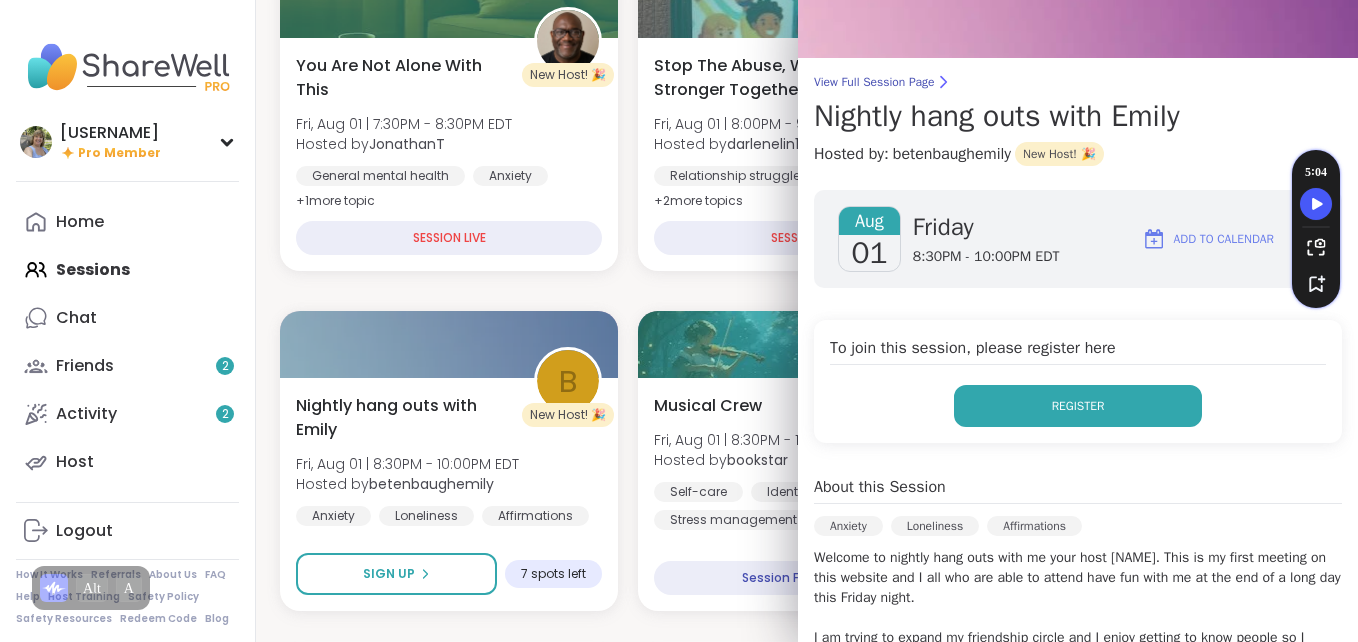 click on "Register" at bounding box center (1078, 406) 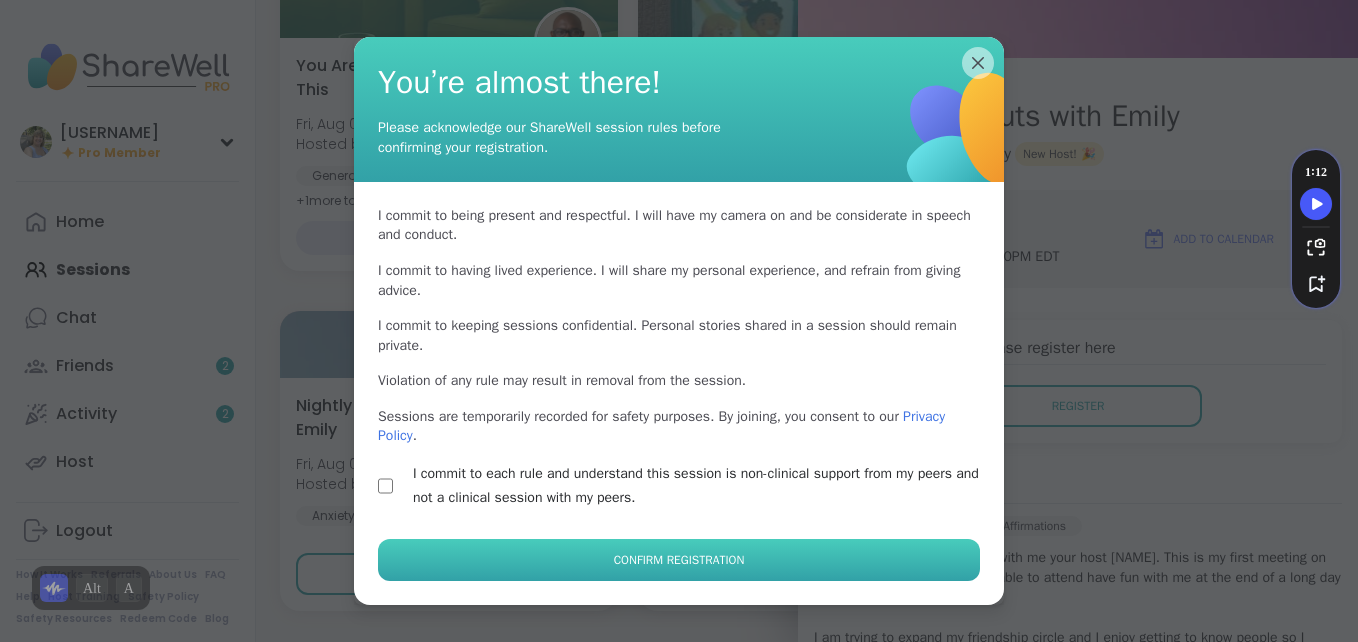 click on "Confirm Registration" at bounding box center [679, 560] 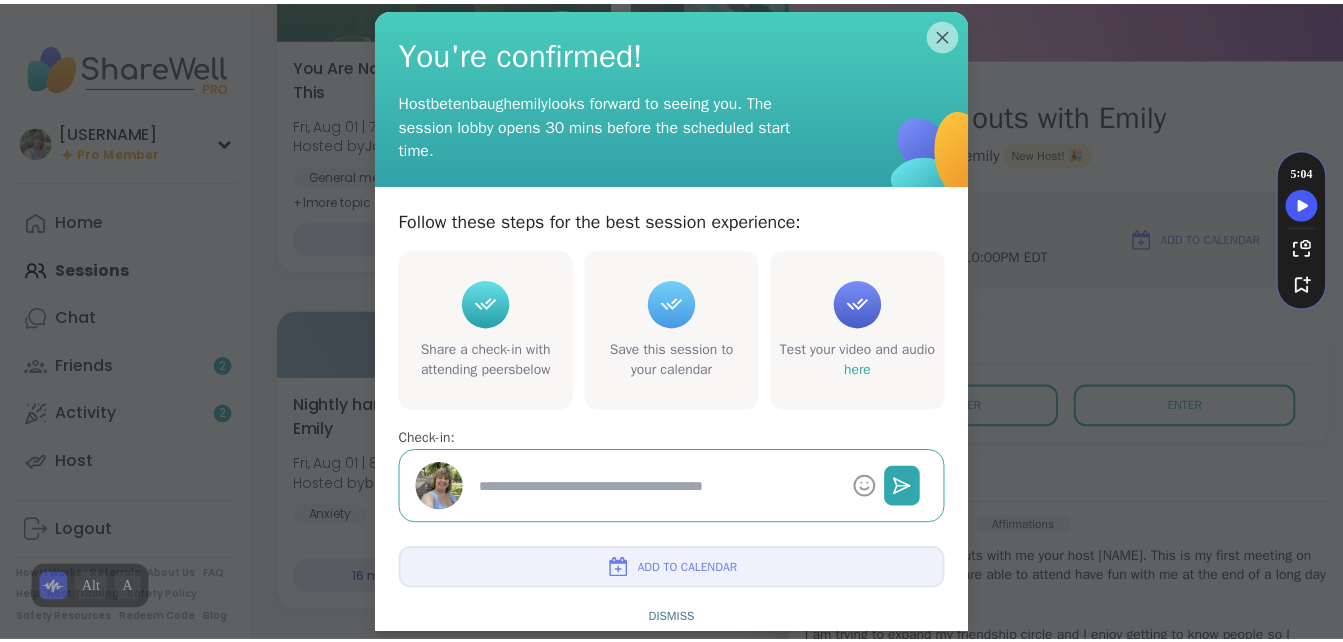 scroll, scrollTop: 30, scrollLeft: 0, axis: vertical 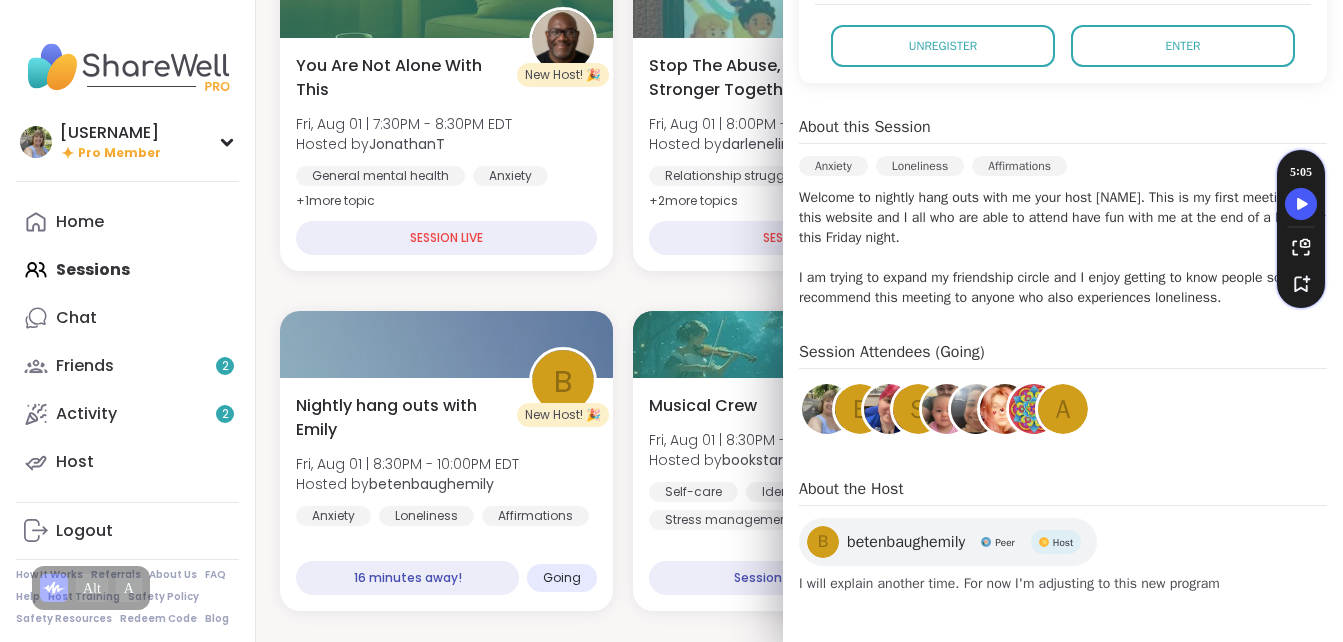 click on "Session Attendees   (Going) e S a" at bounding box center (1063, 392) 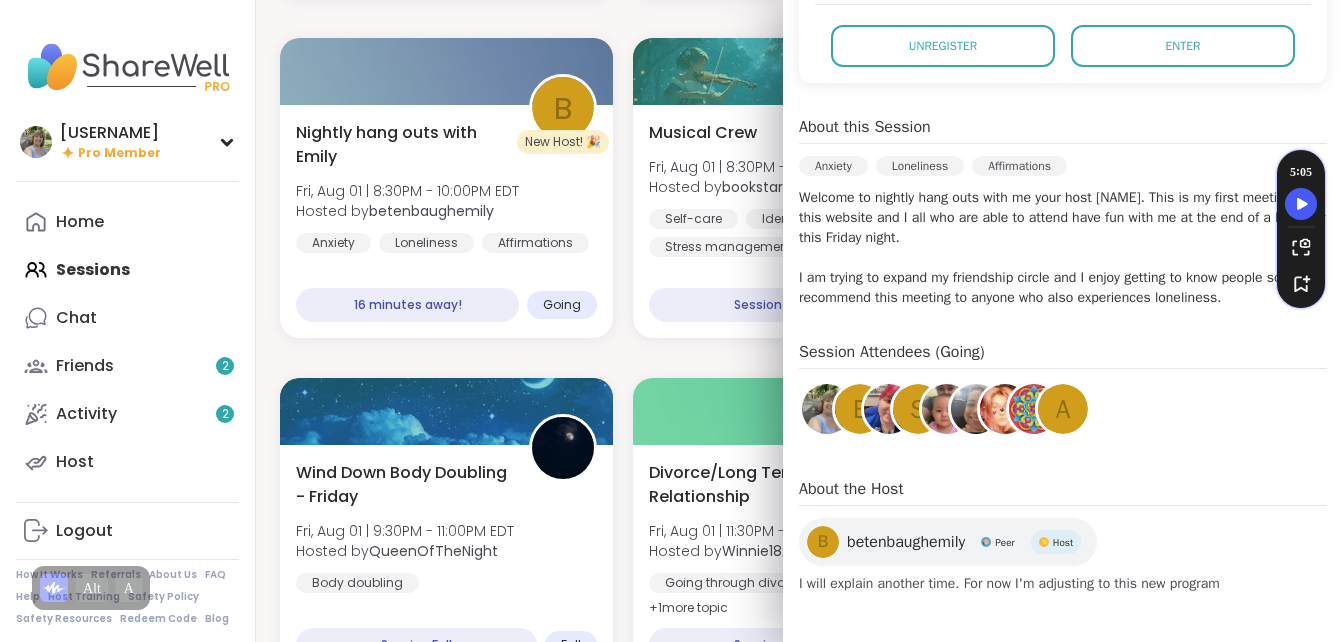 scroll, scrollTop: 1057, scrollLeft: 0, axis: vertical 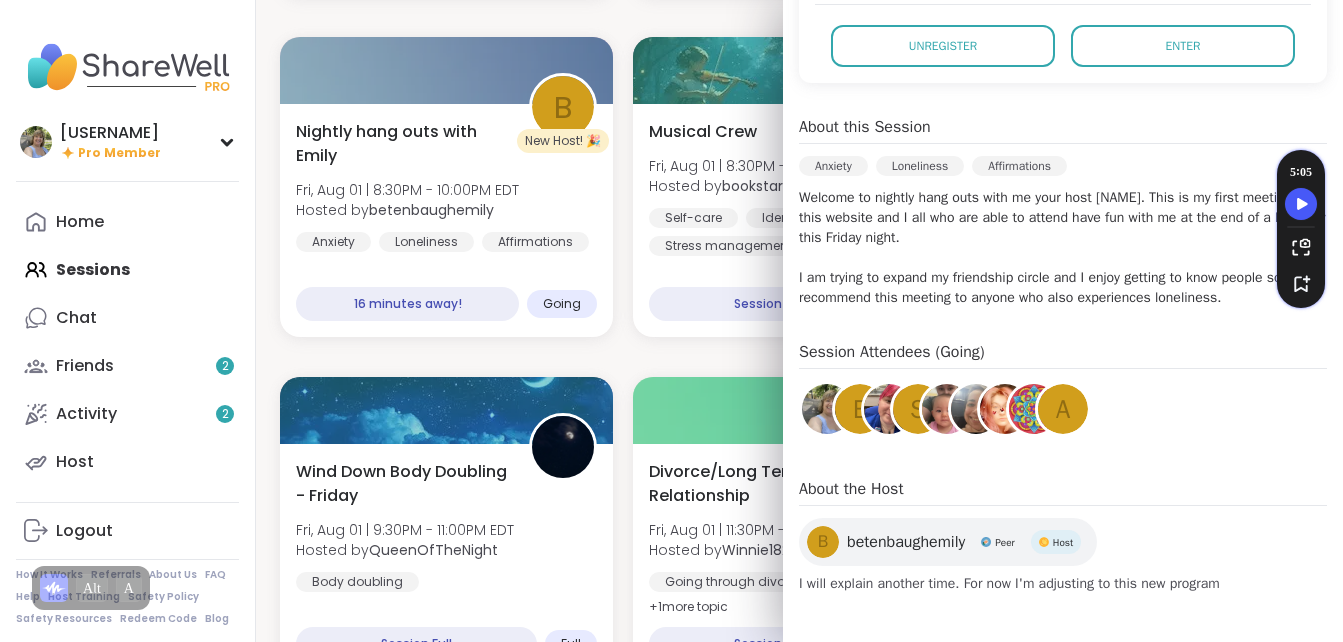 click on "Aug 01 Friday 8:30PM - 10:00PM EDT Add to Calendar Enter session here Unregister Enter About this Session Anxiety Loneliness Affirmations Welcome to nightly hang outs with me your host Emily. This is my first meeting on this website and I all who are able to attend have fun with me at the end of a long day this Friday night.
I am trying to expand my friendship circle and I enjoy getting to know people so I recommend this meeting to anyone who also experiences loneliness. Session Attendees   (Going) e S a About the Host b betenbaughemily Peer Host I will explain another time. For now I'm adjusting to this new program" at bounding box center (1063, 212) 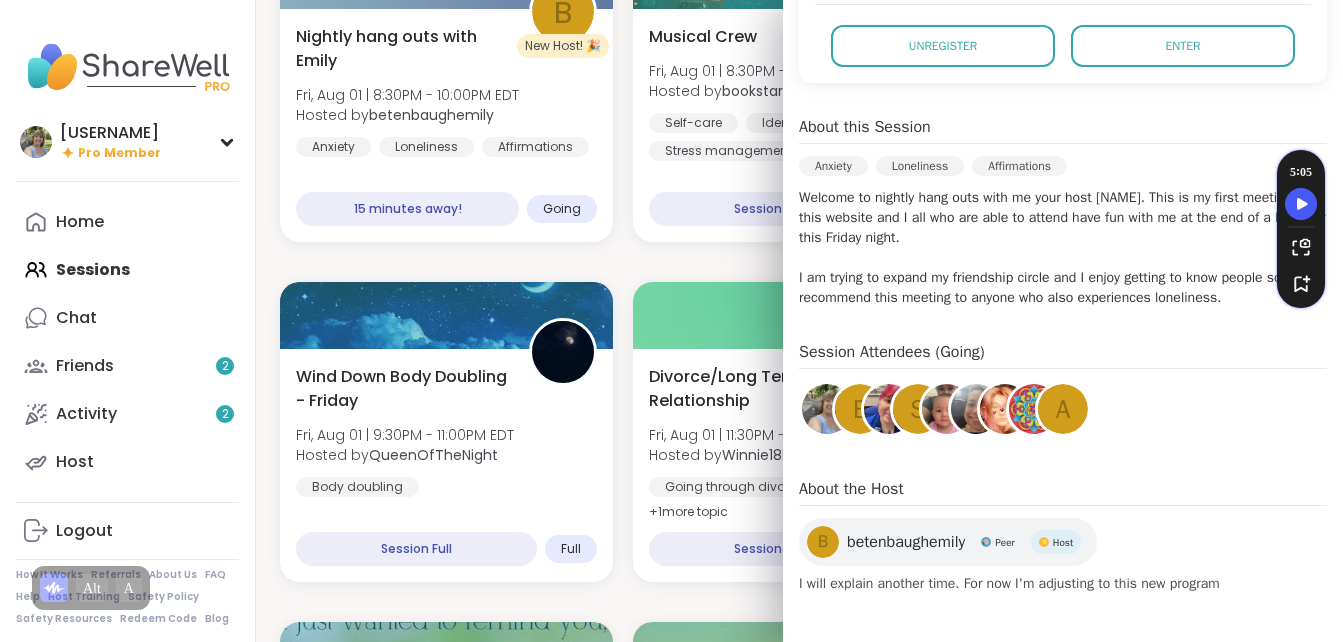 scroll, scrollTop: 1153, scrollLeft: 0, axis: vertical 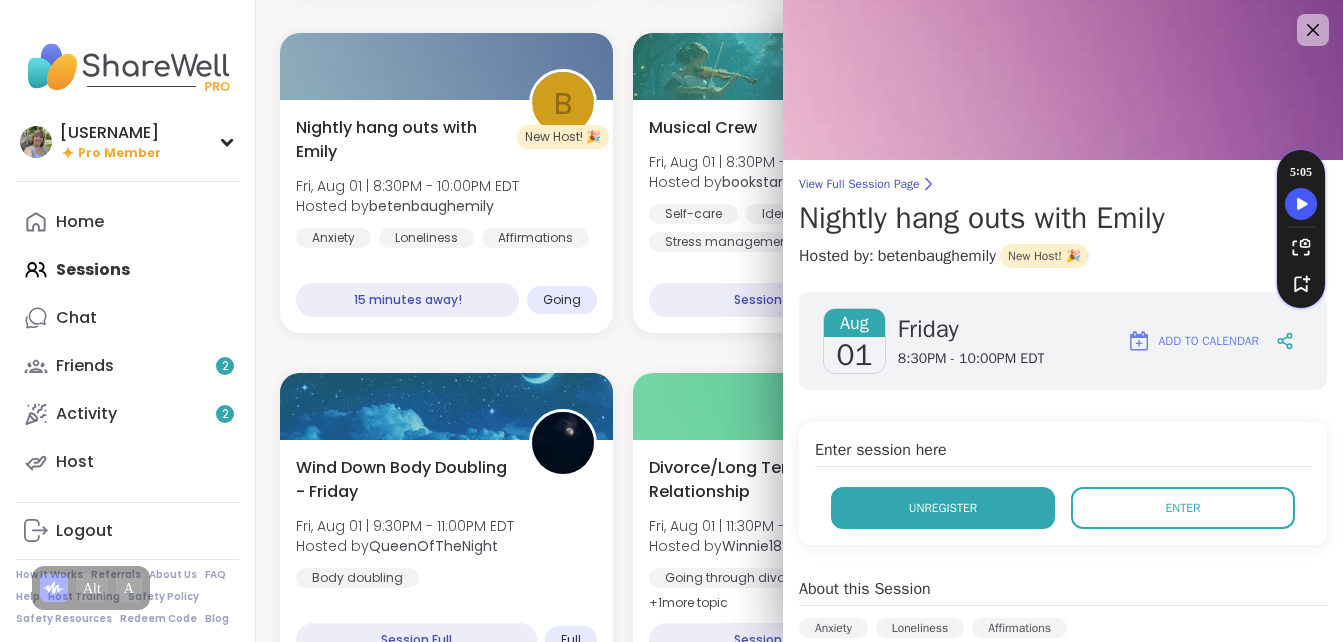 click on "Unregister" at bounding box center (943, 508) 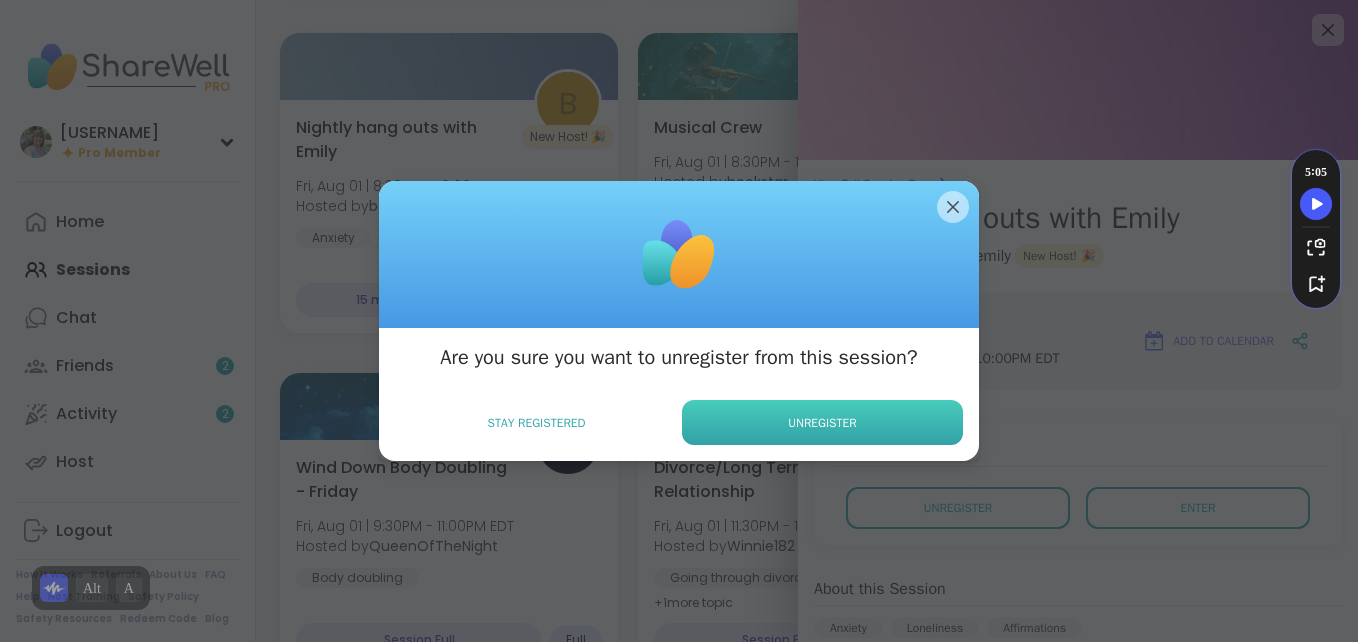 click on "Unregister" at bounding box center [822, 422] 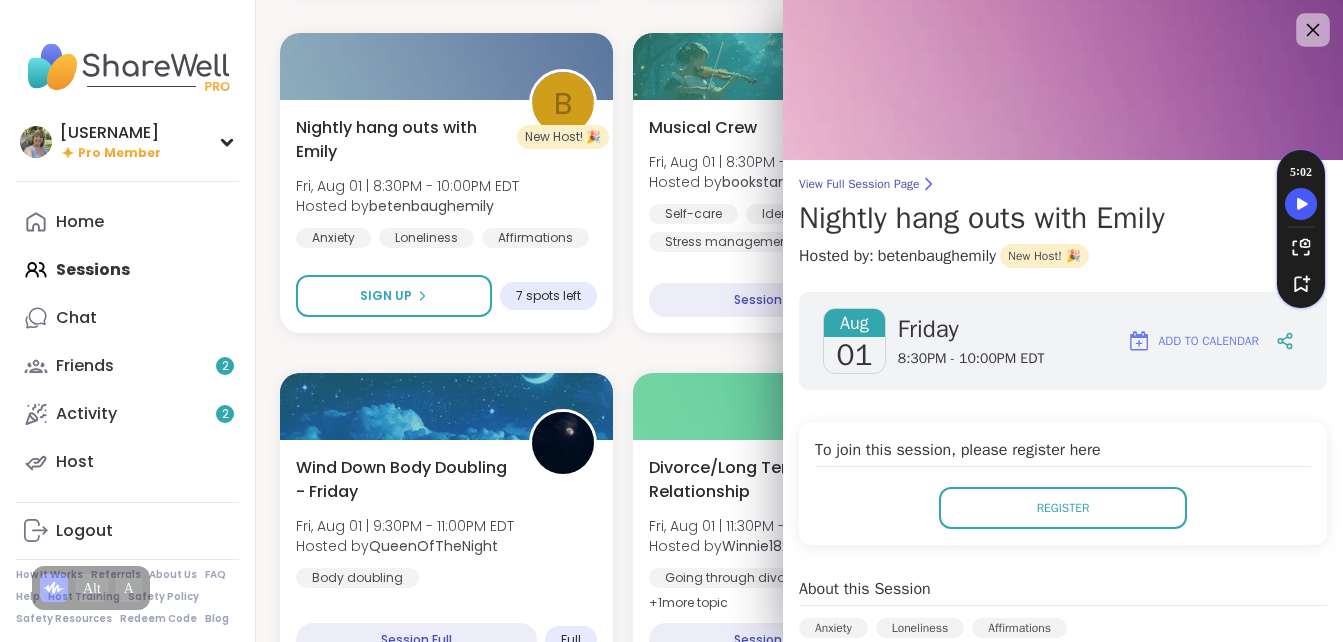 click 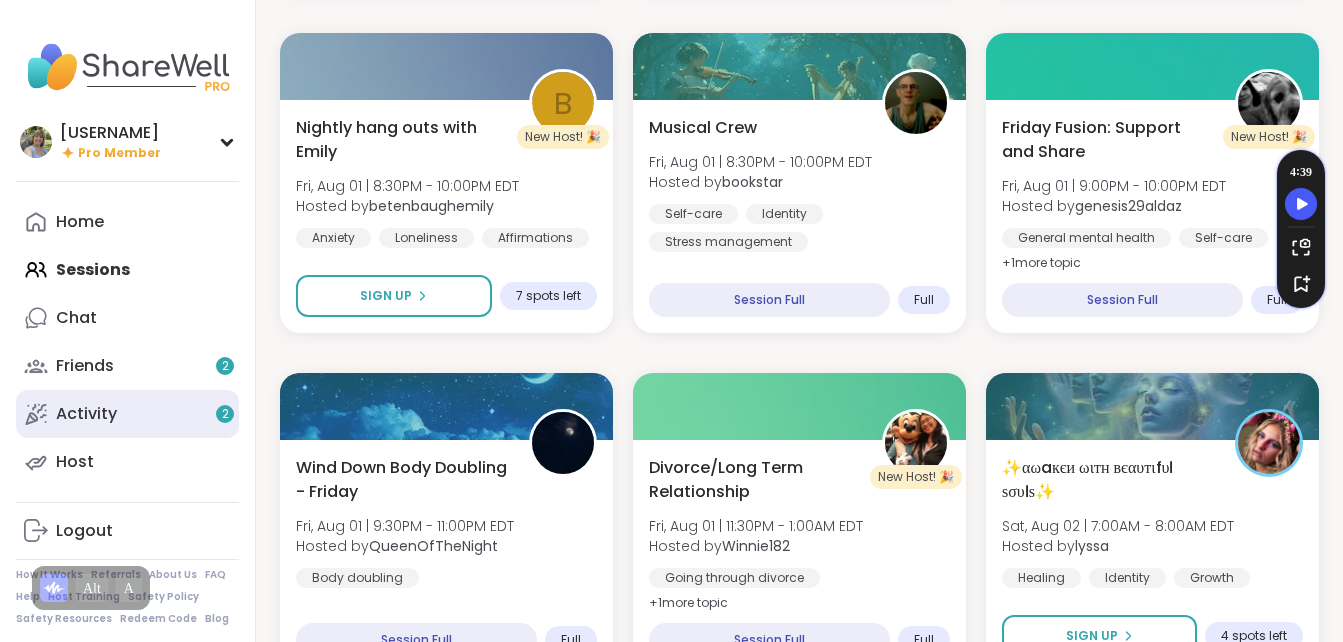click on "Activity 2" at bounding box center [86, 414] 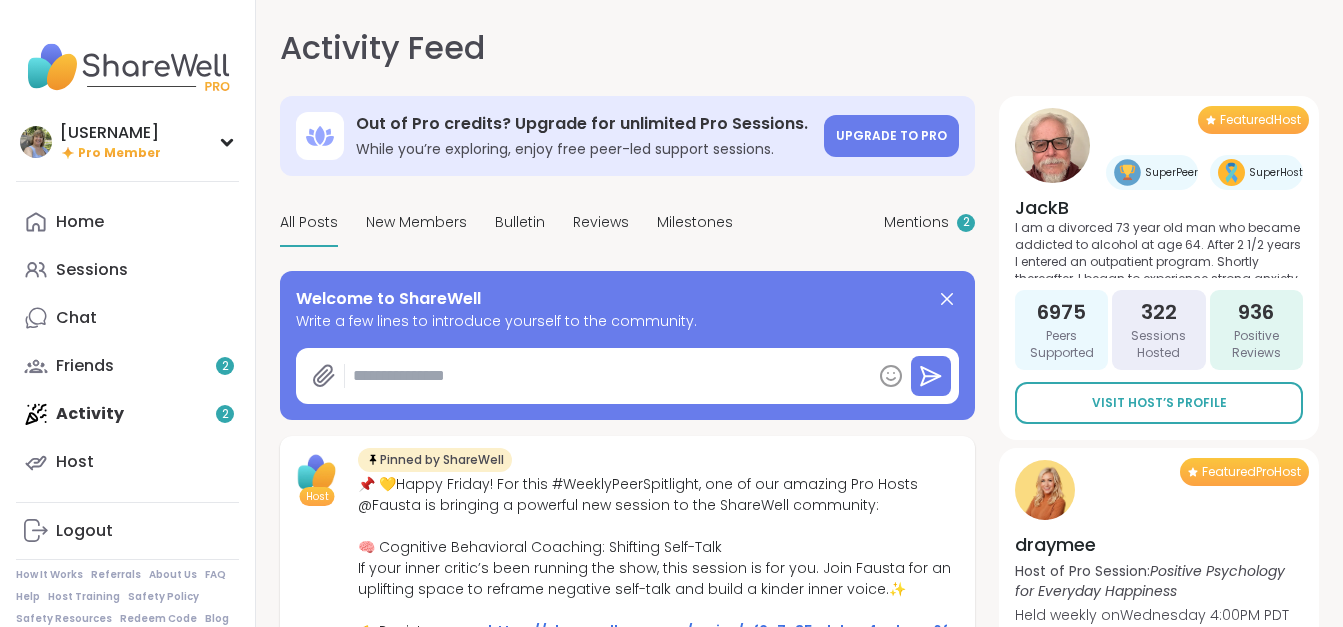 type on "*" 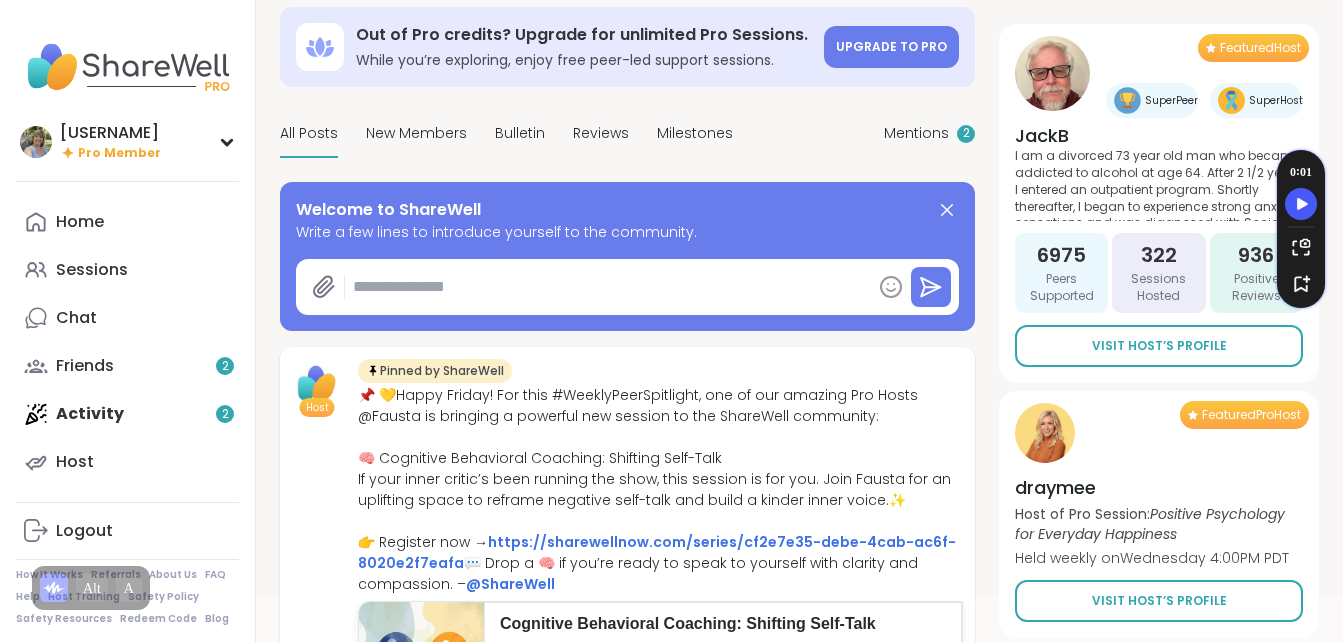 scroll, scrollTop: 91, scrollLeft: 0, axis: vertical 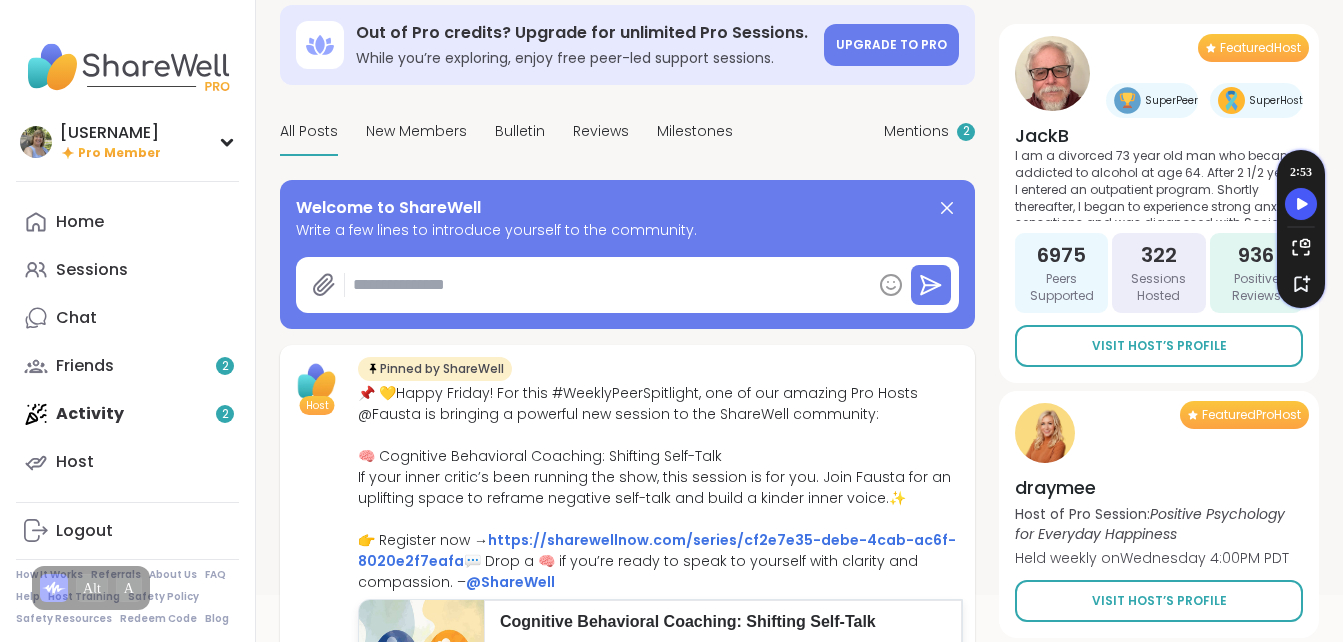 click on "Home Sessions Chat Friends 2 Activity 2 Host" at bounding box center (127, 342) 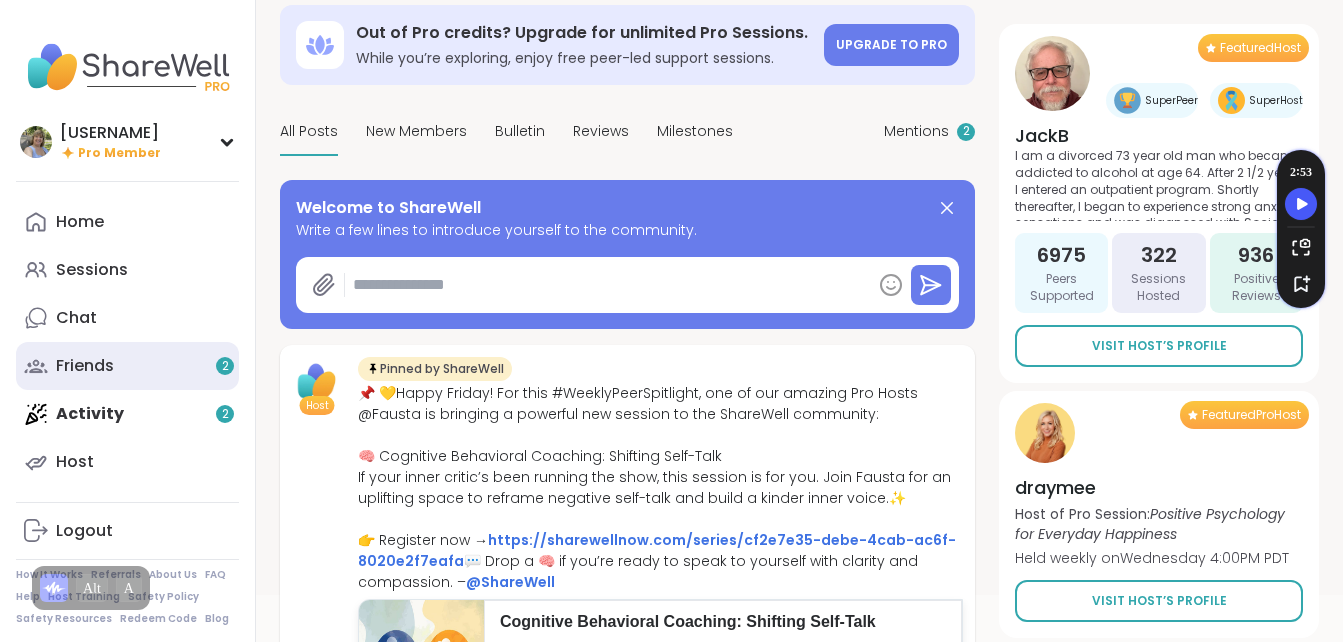 click on "Friends 2" at bounding box center [85, 366] 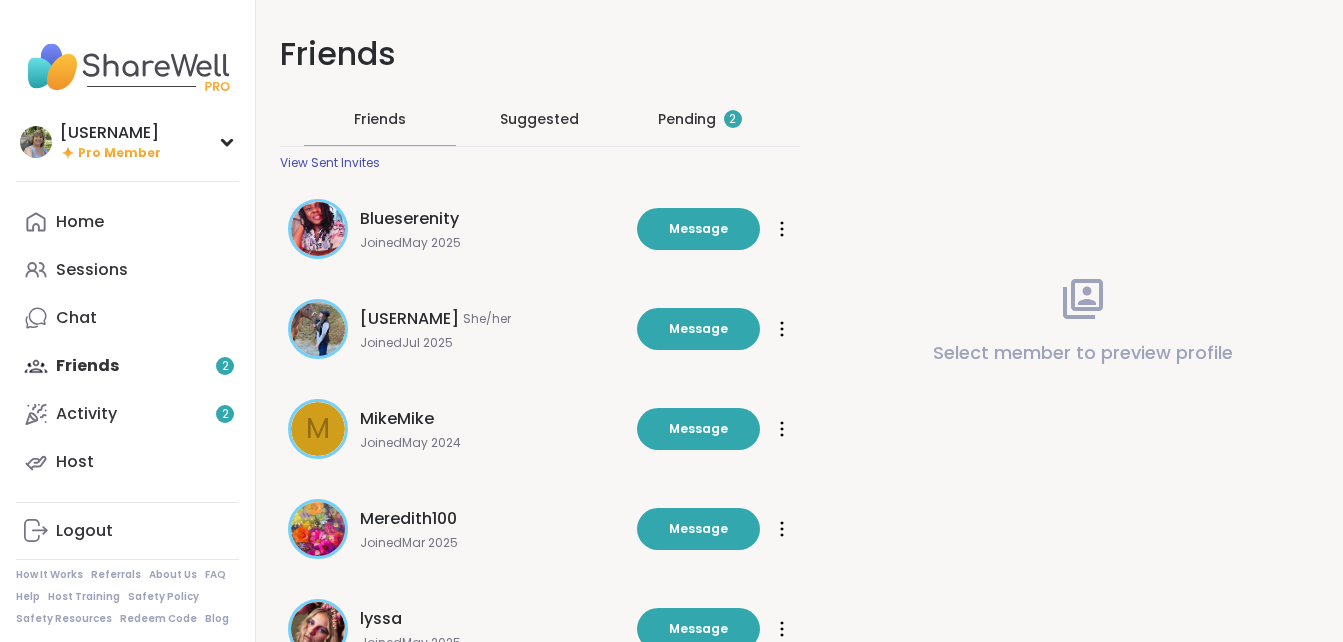 scroll, scrollTop: 0, scrollLeft: 0, axis: both 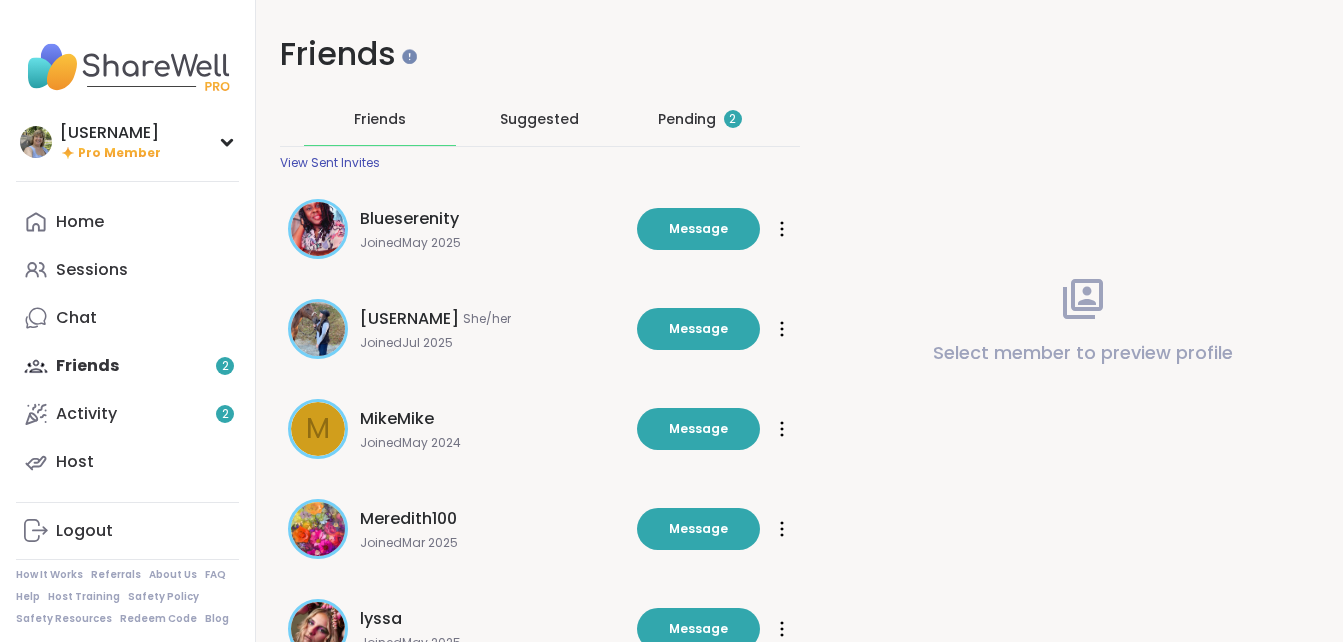 click on "Pending   2" at bounding box center [700, 119] 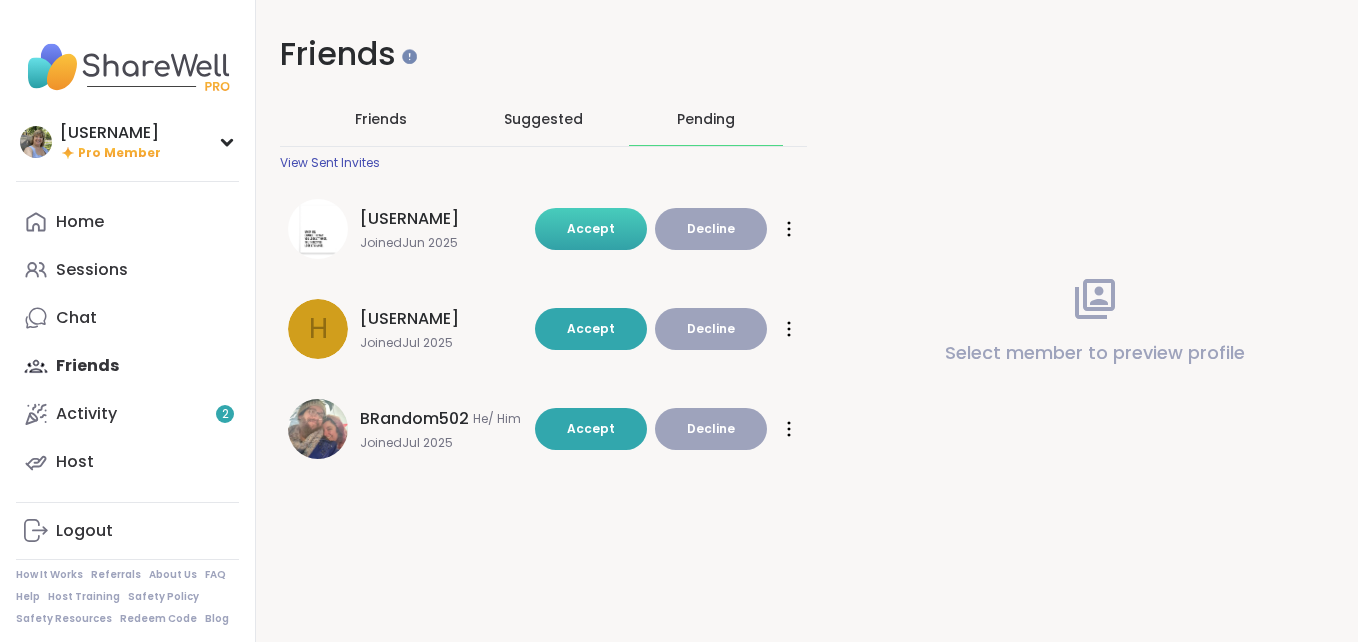 click on "Accept" at bounding box center (591, 228) 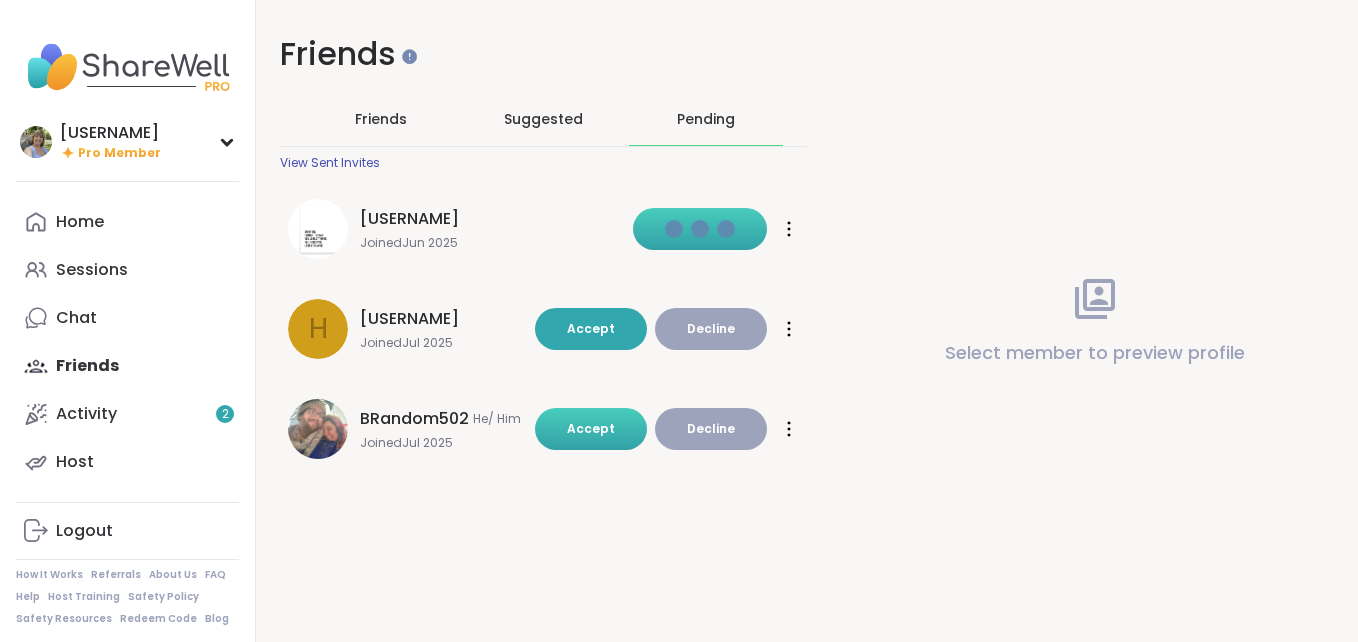 click on "Kass747 Joined  Jun 2025 Accept Decline h holliechantel Joined  Jul 2025 Accept Decline Accept Decline BRandom502 He/ Him Joined  Jul 2025 Accept Decline Accept Decline" at bounding box center (543, 345) 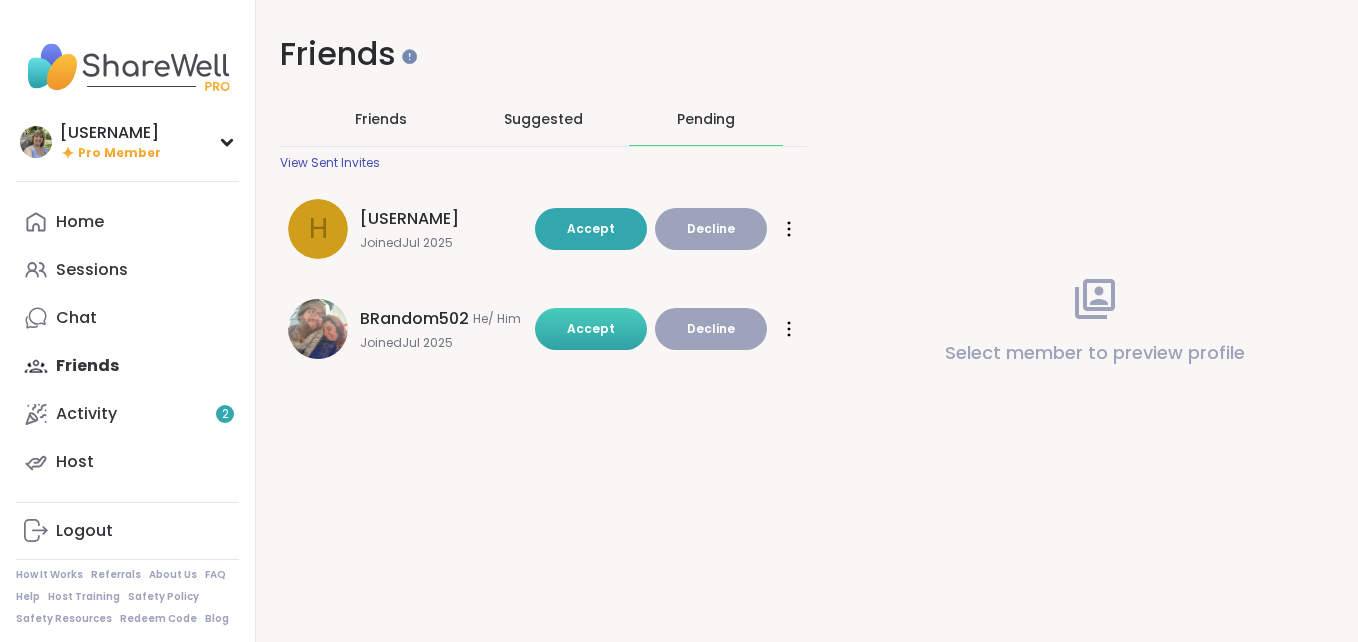 click on "Accept" at bounding box center (591, 328) 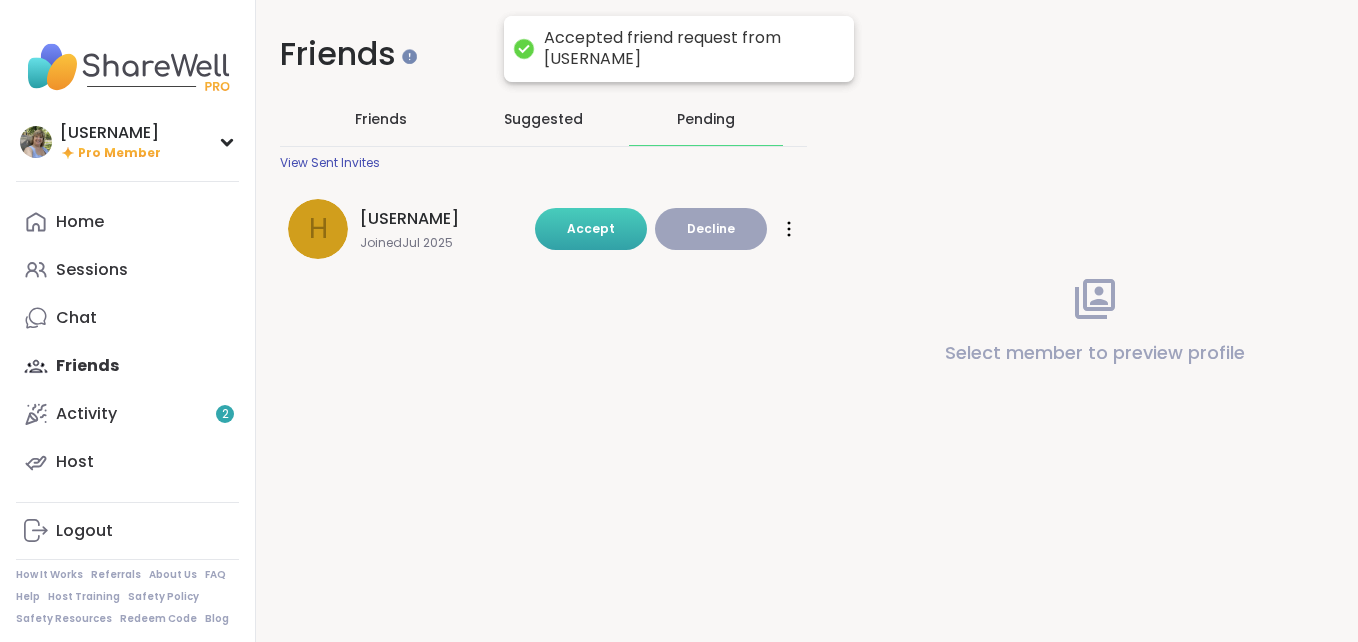 click on "Accept" at bounding box center [591, 228] 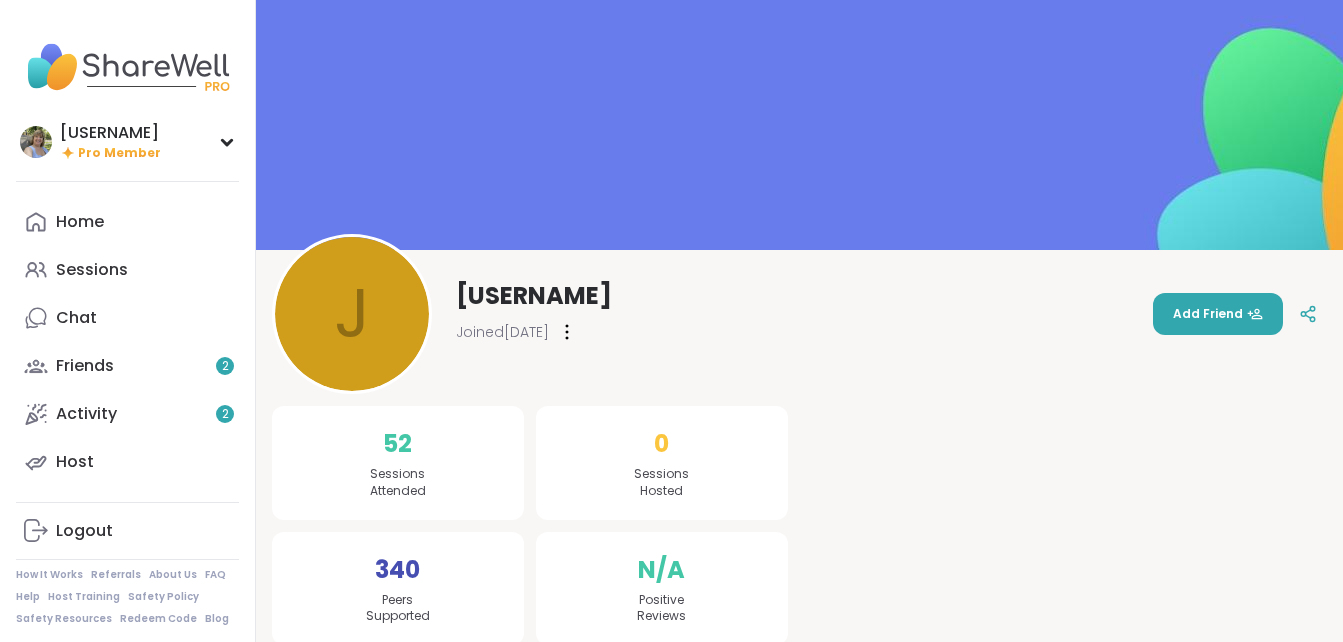 scroll, scrollTop: 0, scrollLeft: 0, axis: both 